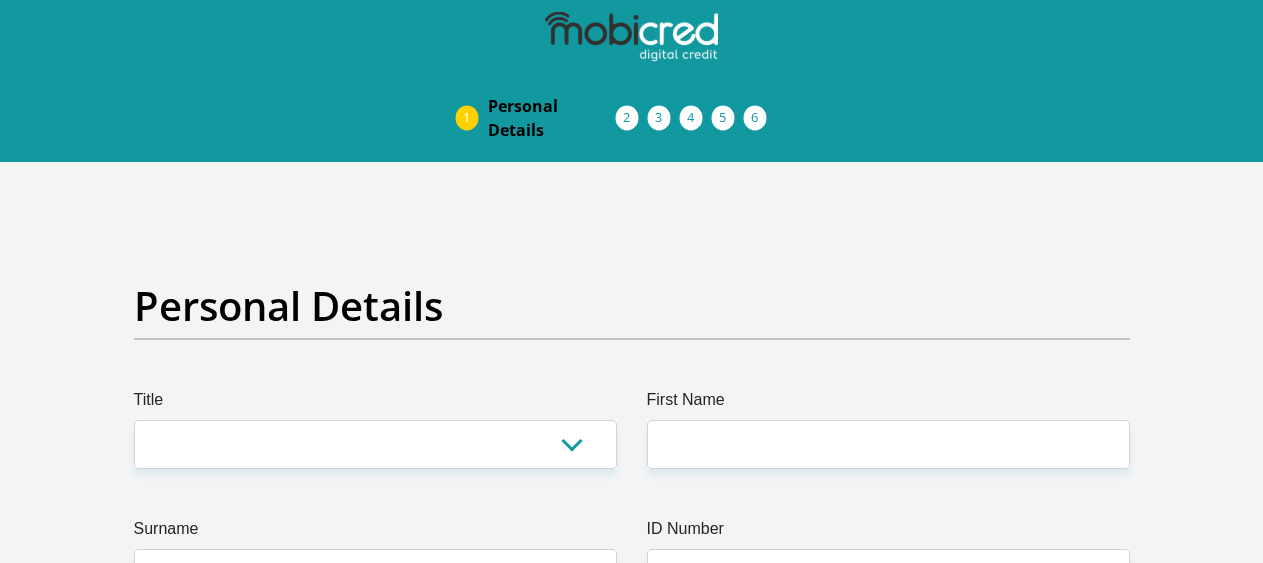 scroll, scrollTop: 0, scrollLeft: 0, axis: both 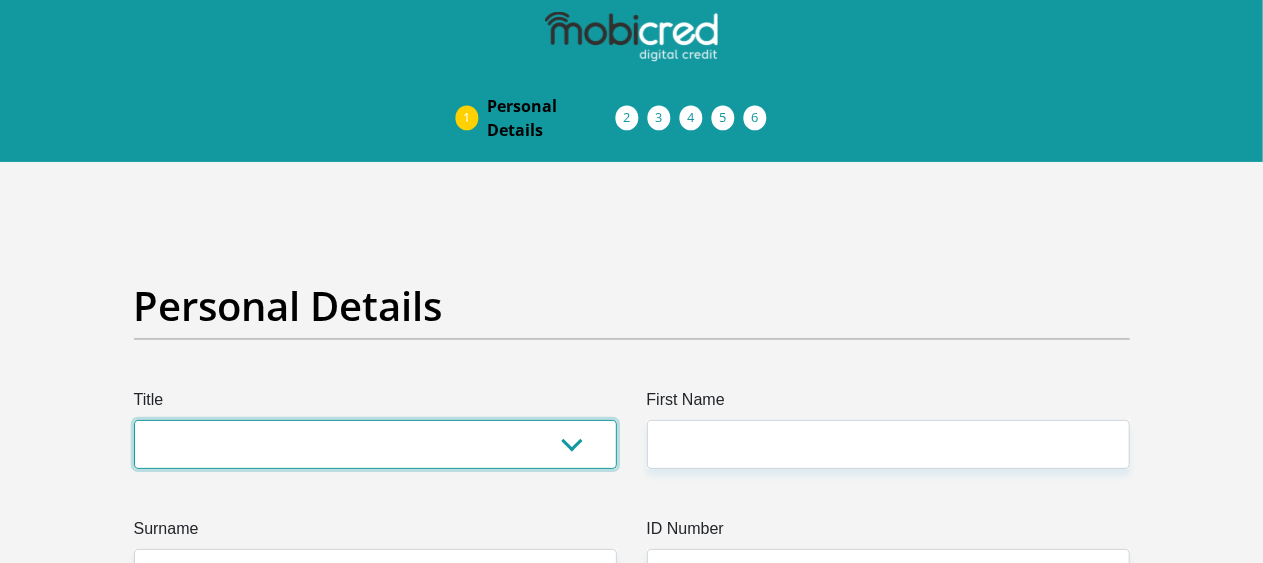 click on "Mr
Ms
Mrs
Dr
Other" at bounding box center [375, 444] 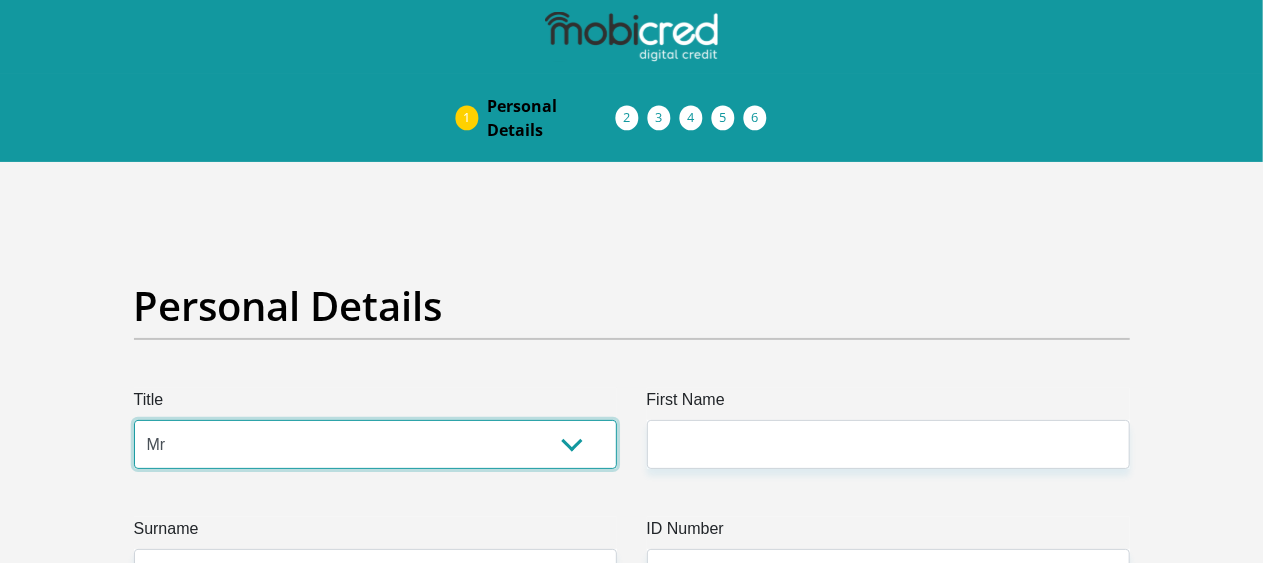 click on "Mr
Ms
Mrs
Dr
Other" at bounding box center (375, 444) 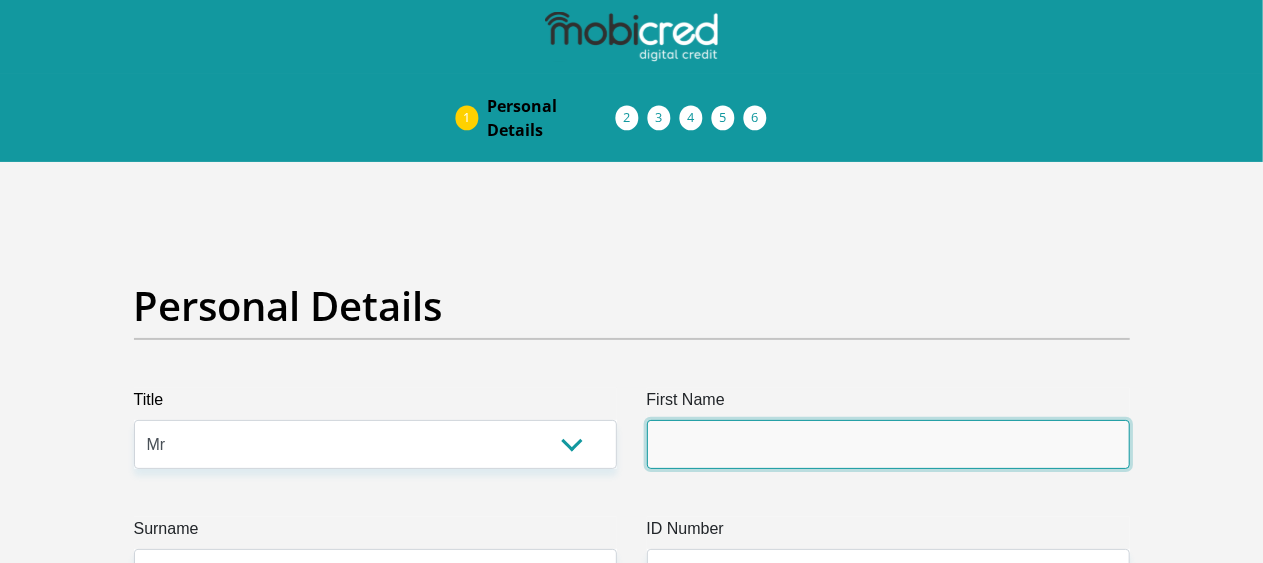 click on "First Name" at bounding box center [888, 444] 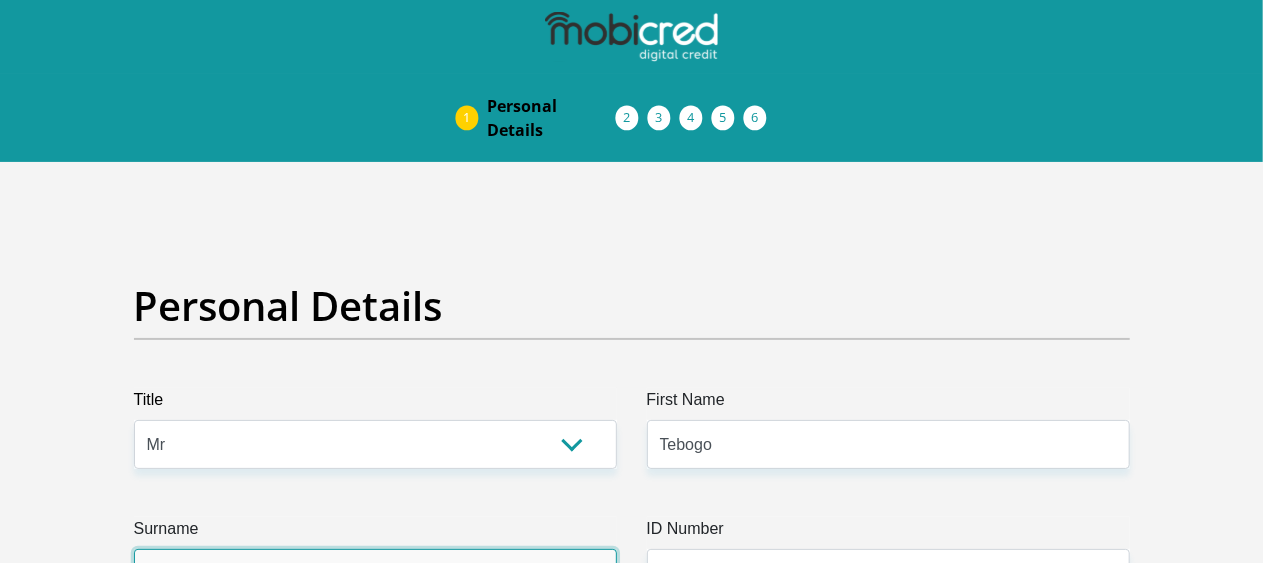 type on "[FIRST]" 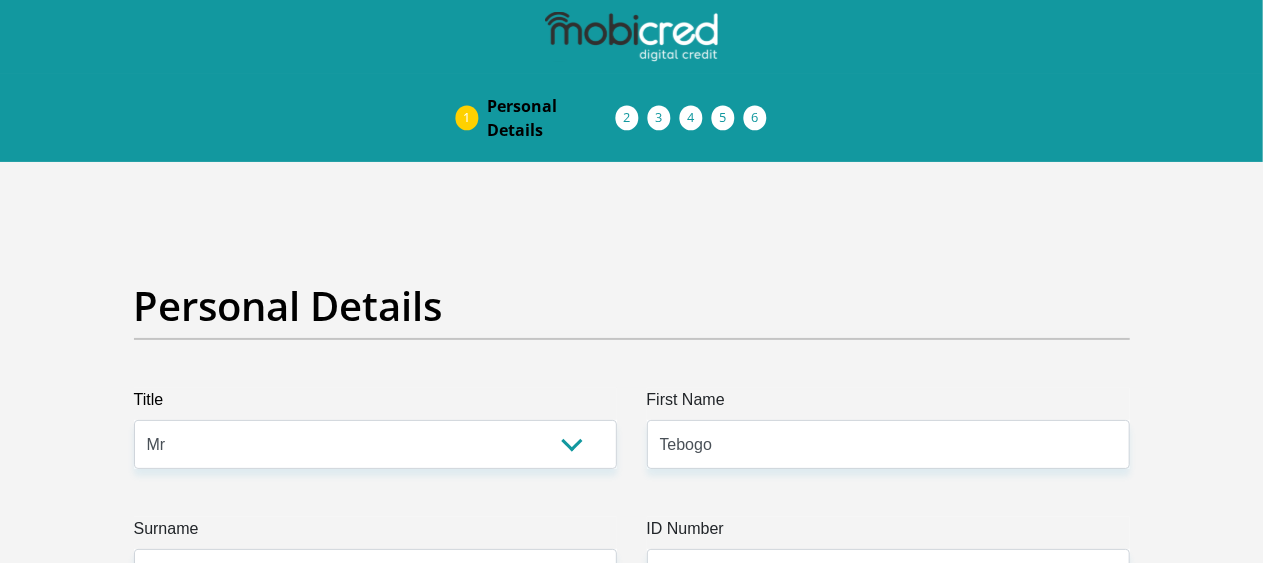 type on "[PHONE]" 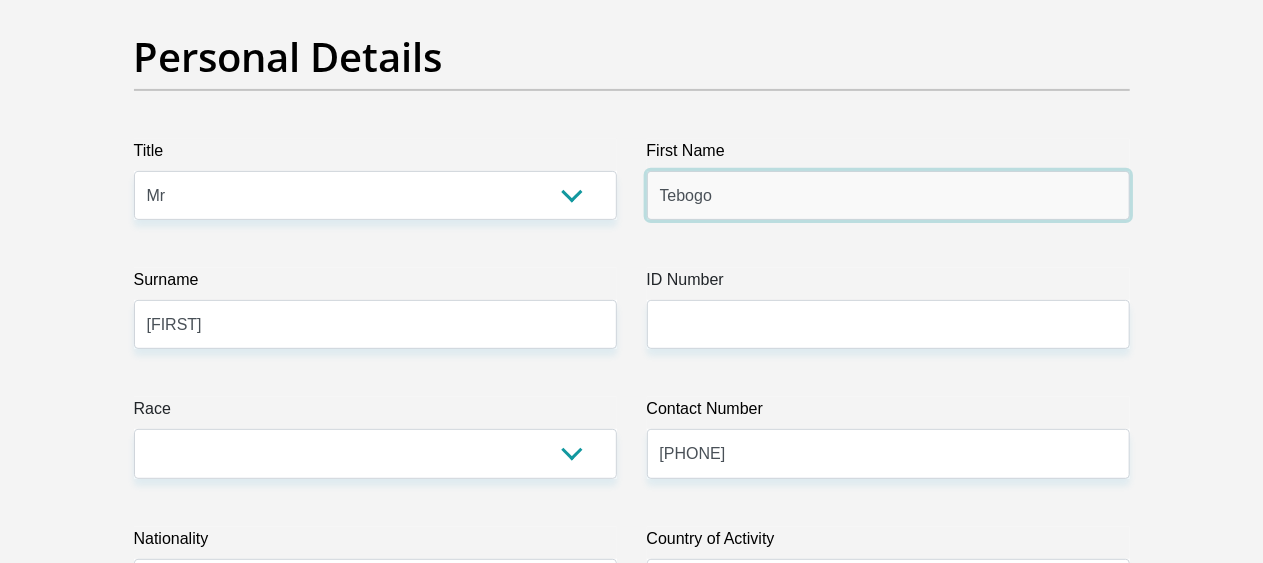 scroll, scrollTop: 253, scrollLeft: 0, axis: vertical 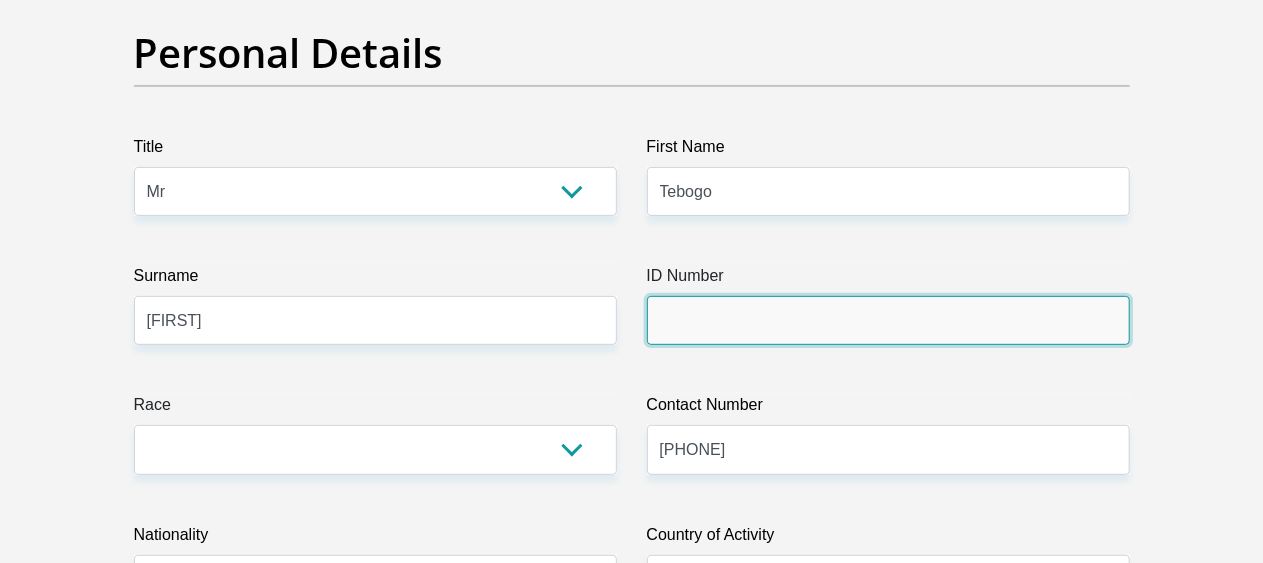 click on "ID Number" at bounding box center [888, 320] 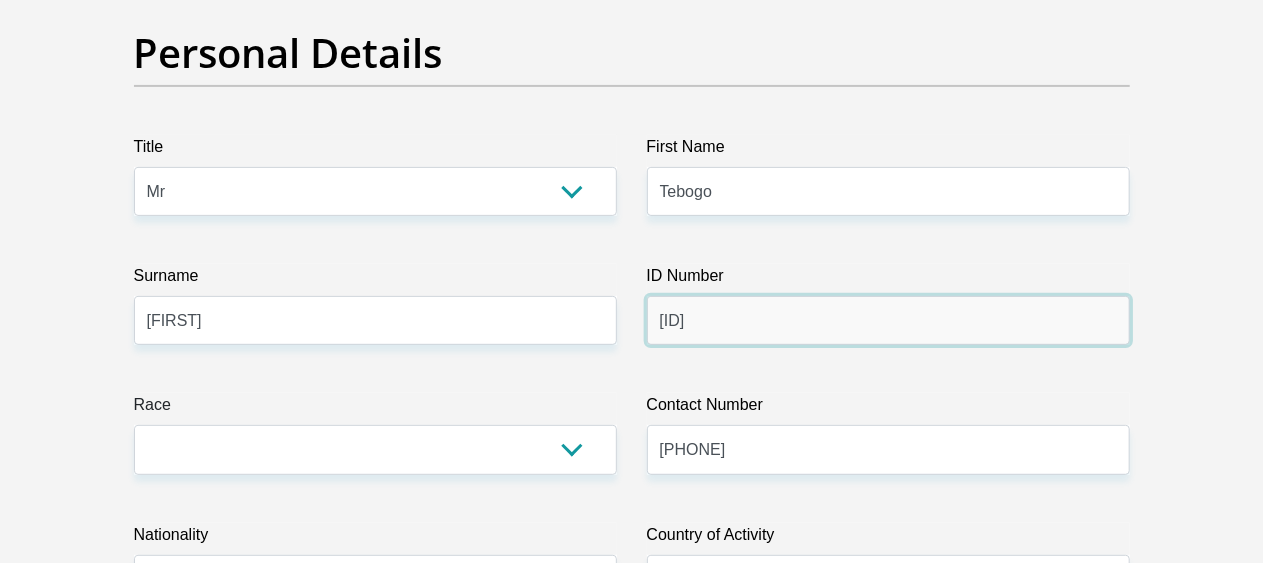 type on "8705195370081" 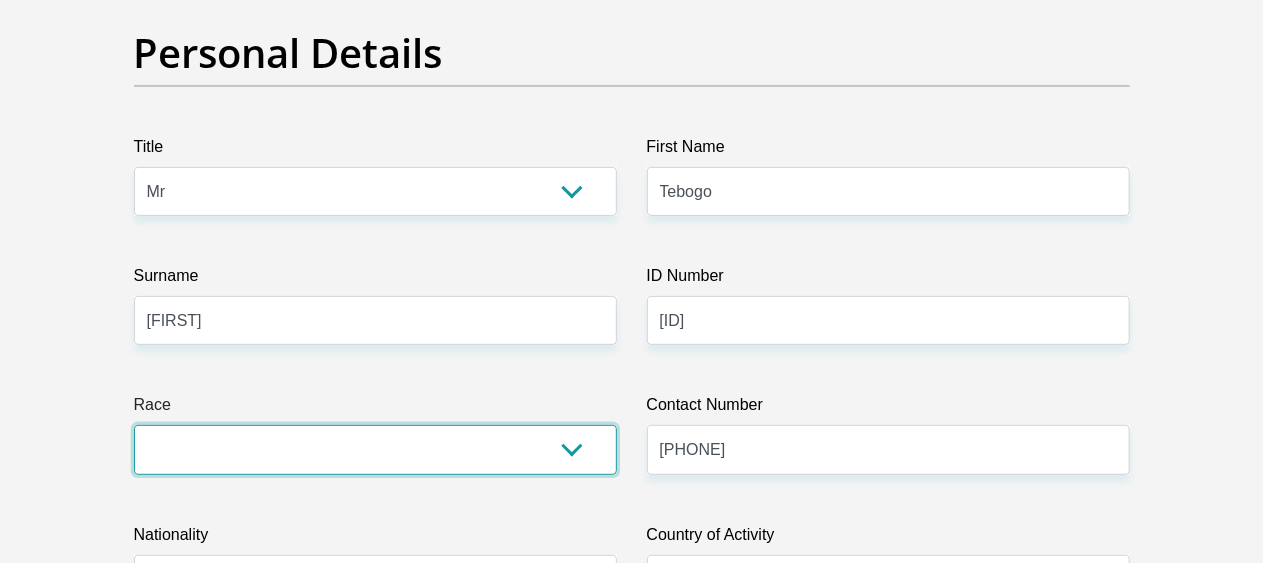 click on "Black
Coloured
Indian
White
Other" at bounding box center (375, 449) 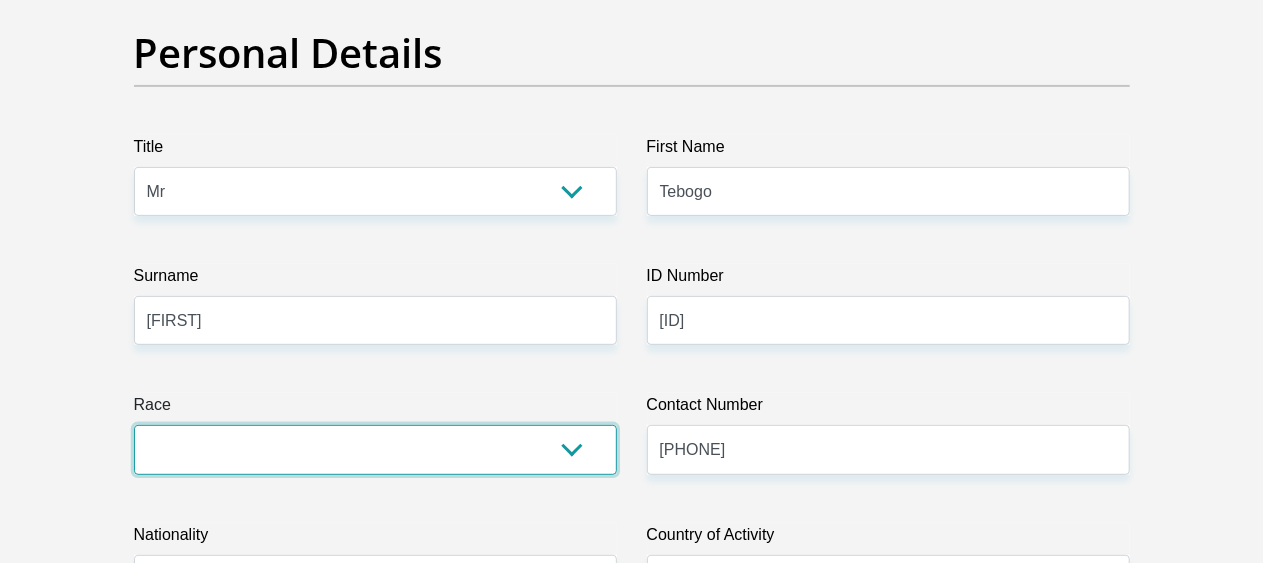 select on "1" 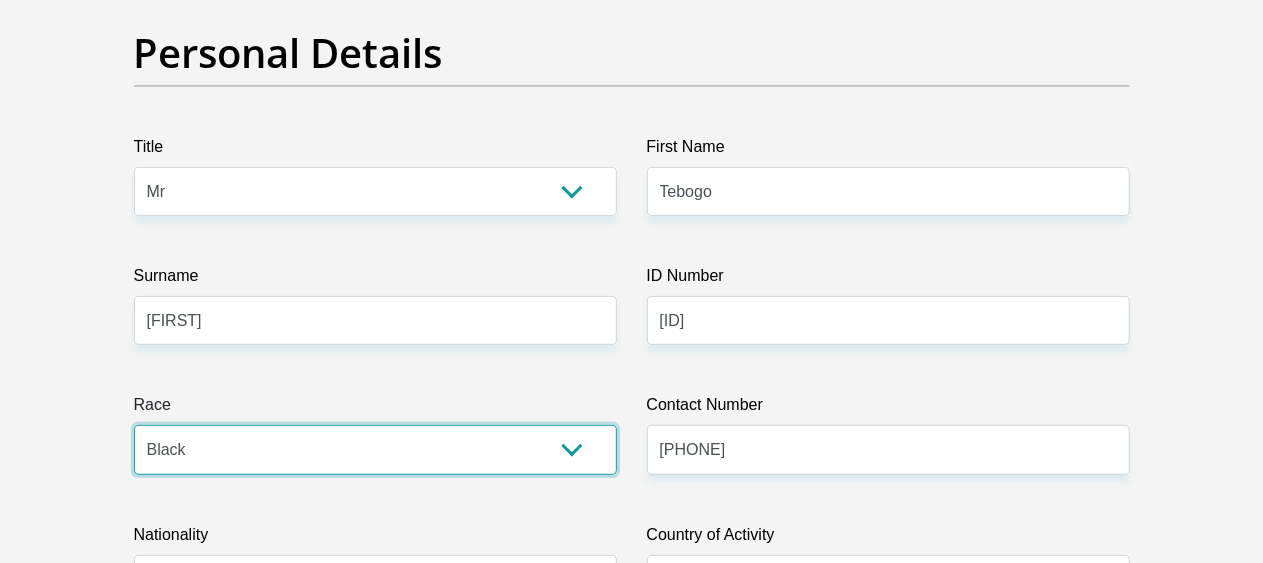 click on "Black
Coloured
Indian
White
Other" at bounding box center [375, 449] 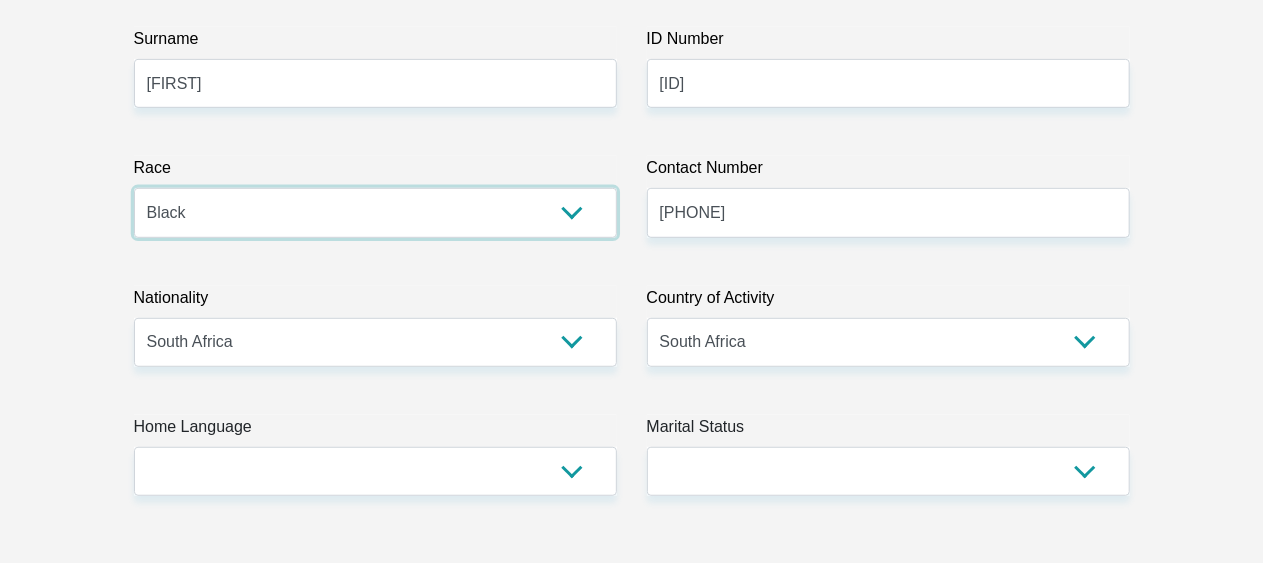 scroll, scrollTop: 491, scrollLeft: 0, axis: vertical 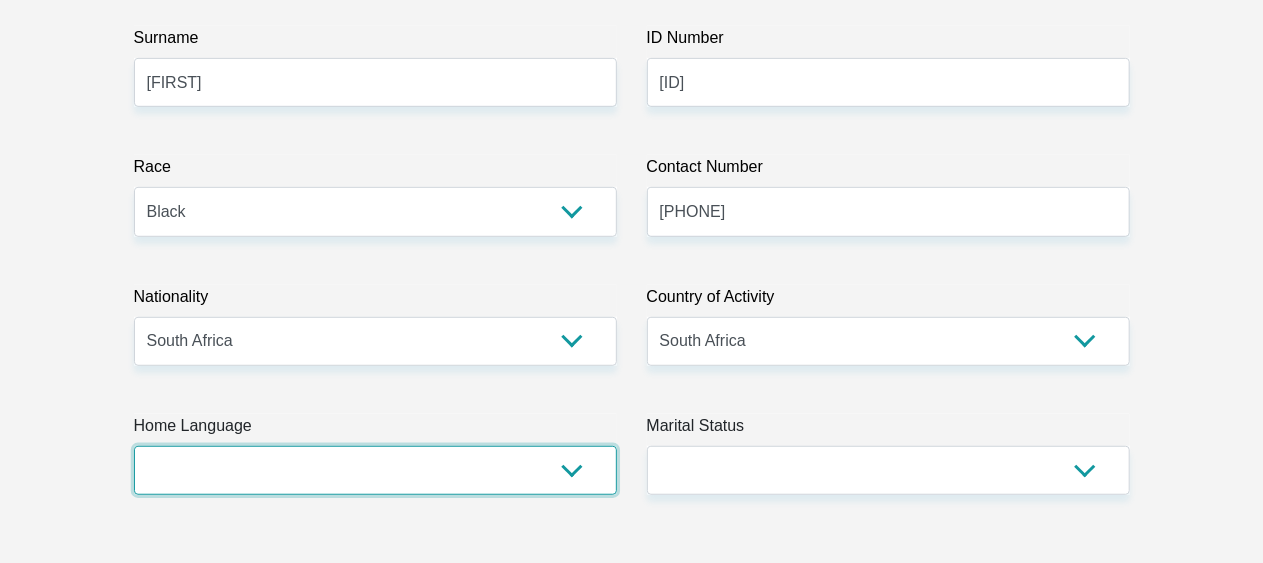 click on "Afrikaans
English
Sepedi
South Ndebele
Southern Sotho
Swati
Tsonga
Tswana
Venda
Xhosa
Zulu
Other" at bounding box center (375, 470) 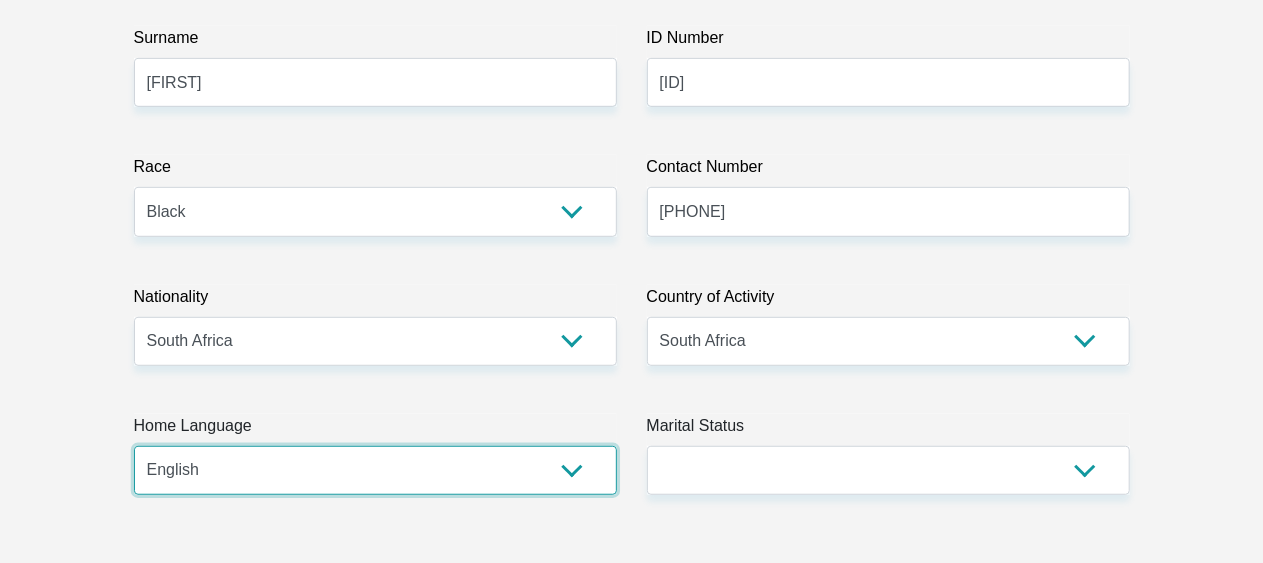 click on "Afrikaans
English
Sepedi
South Ndebele
Southern Sotho
Swati
Tsonga
Tswana
Venda
Xhosa
Zulu
Other" at bounding box center (375, 470) 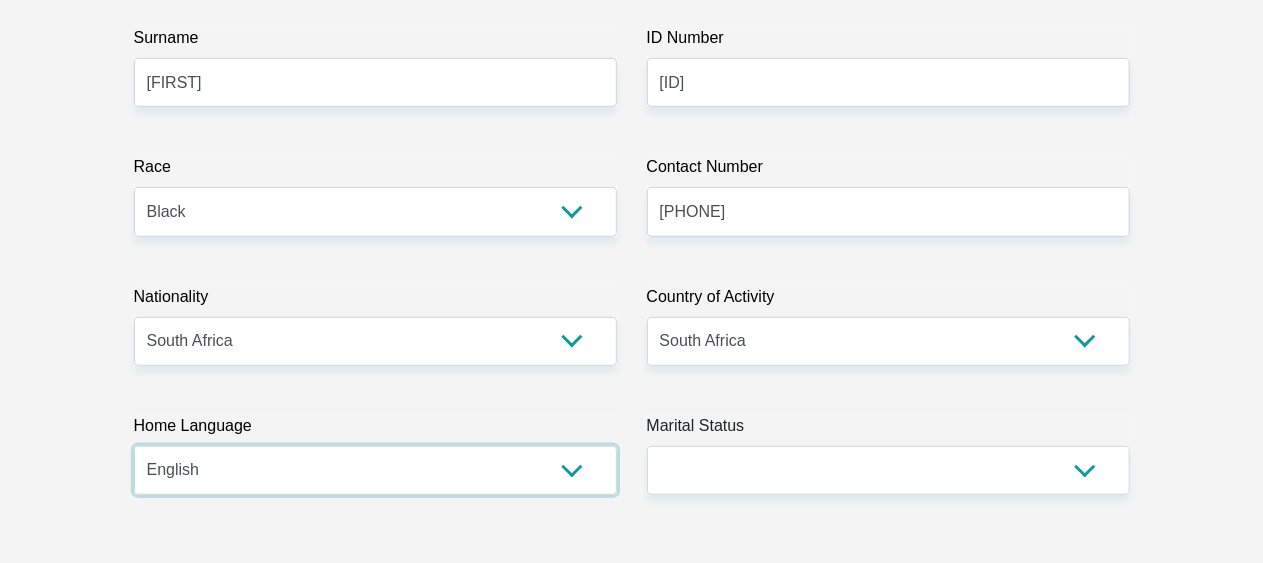 click on "Afrikaans
English
Sepedi
South Ndebele
Southern Sotho
Swati
Tsonga
Tswana
Venda
Xhosa
Zulu
Other" at bounding box center [375, 470] 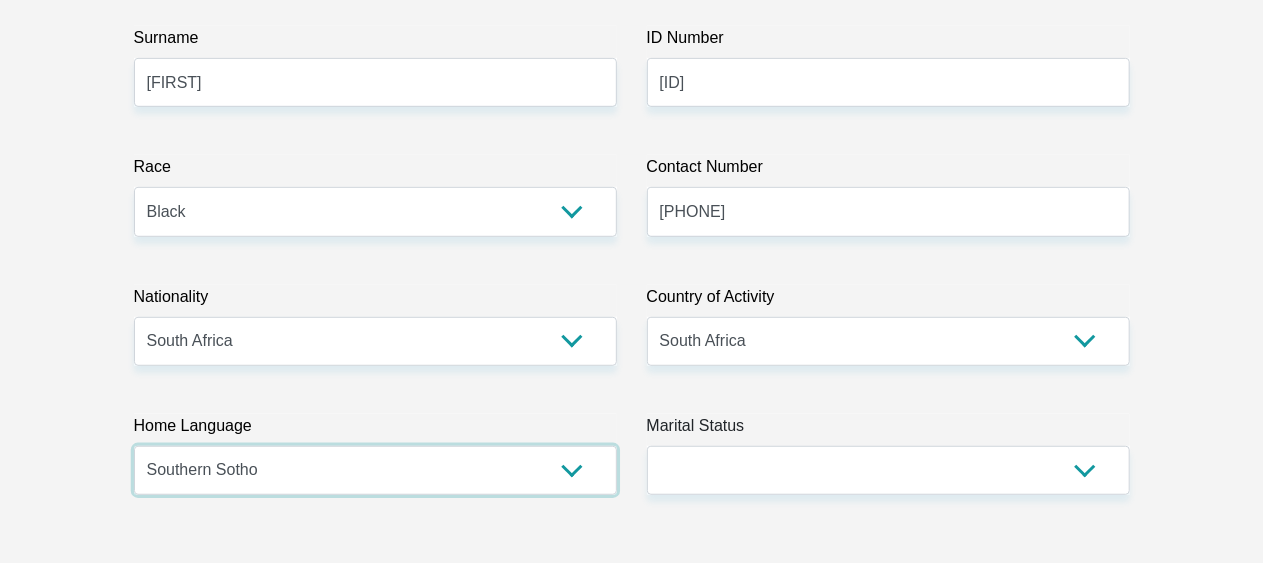 click on "Afrikaans
English
Sepedi
South Ndebele
Southern Sotho
Swati
Tsonga
Tswana
Venda
Xhosa
Zulu
Other" at bounding box center (375, 470) 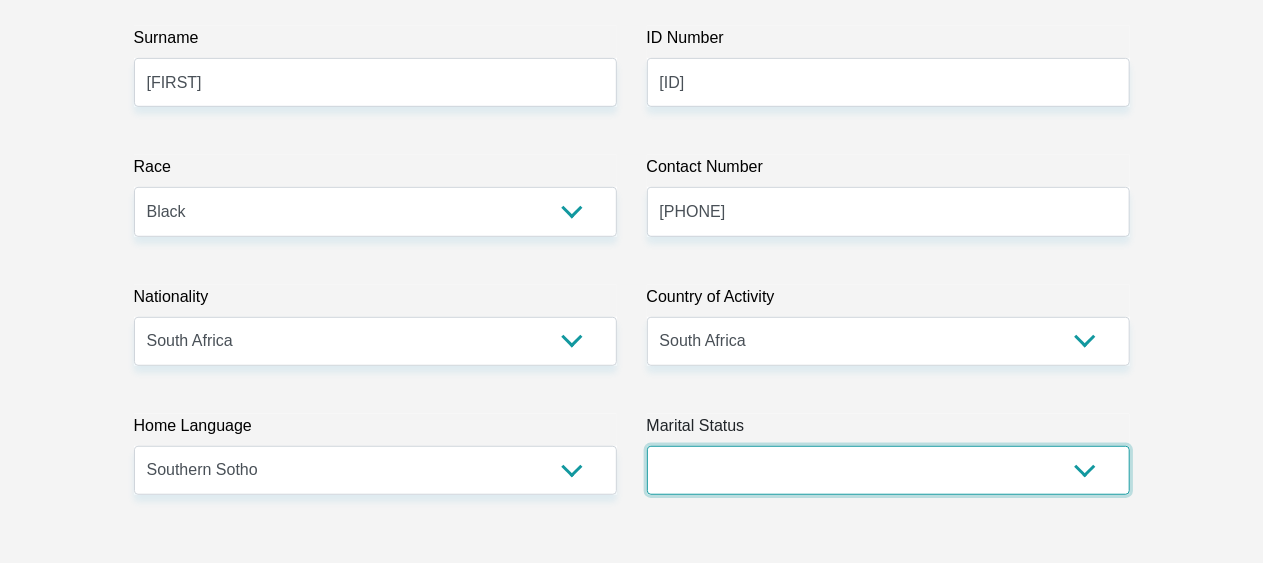 click on "Married ANC
Single
Divorced
Widowed
Married COP or Customary Law" at bounding box center [888, 470] 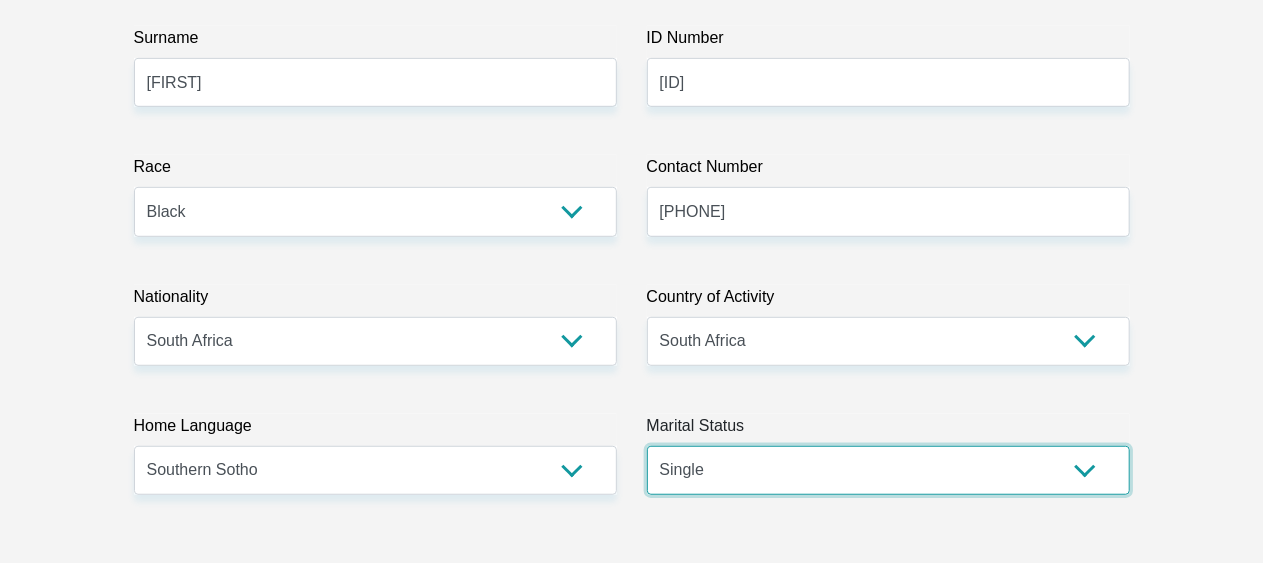 click on "Married ANC
Single
Divorced
Widowed
Married COP or Customary Law" at bounding box center (888, 470) 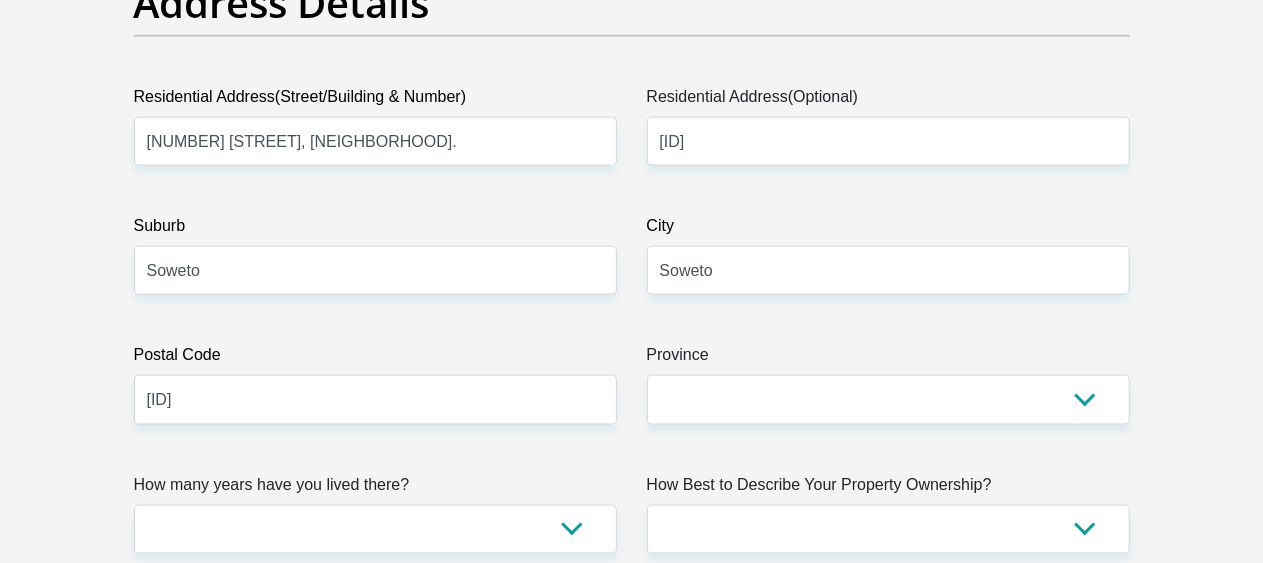 scroll, scrollTop: 1129, scrollLeft: 0, axis: vertical 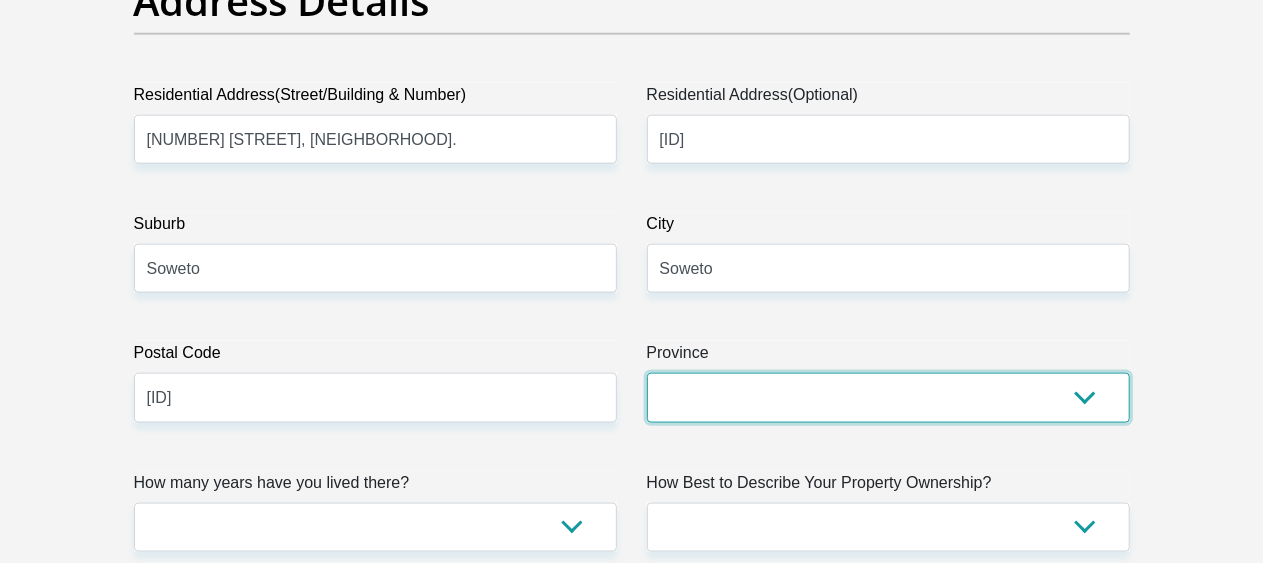 click on "Eastern Cape
Free State
Gauteng
KwaZulu-Natal
Limpopo
Mpumalanga
Northern Cape
North West
Western Cape" at bounding box center (888, 397) 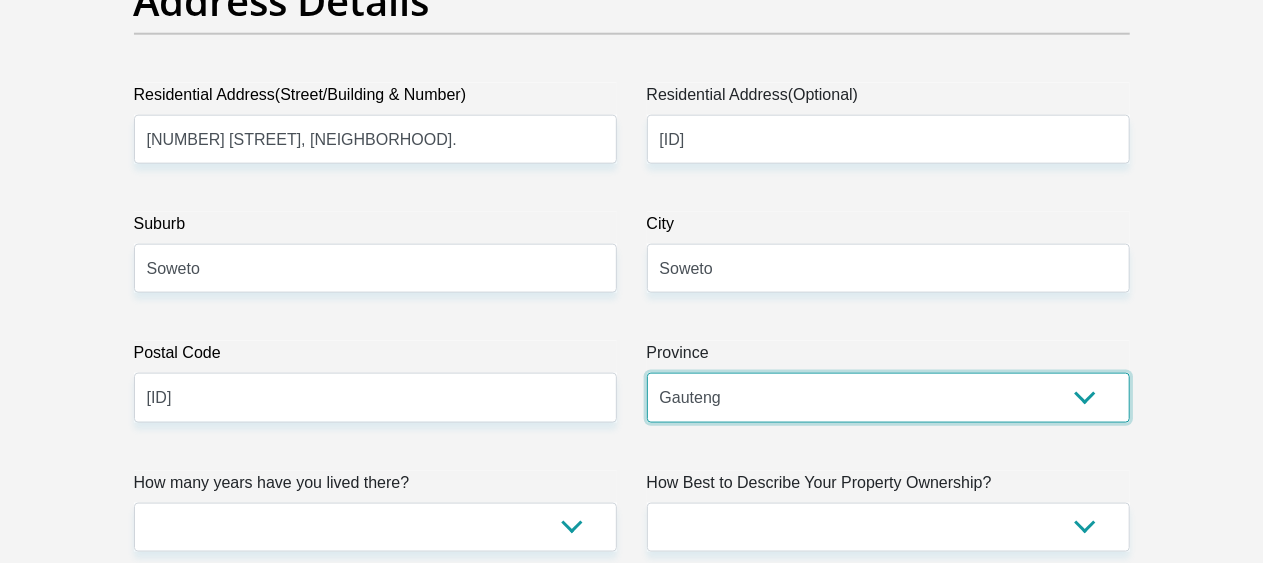 click on "Eastern Cape
Free State
Gauteng
KwaZulu-Natal
Limpopo
Mpumalanga
Northern Cape
North West
Western Cape" at bounding box center [888, 397] 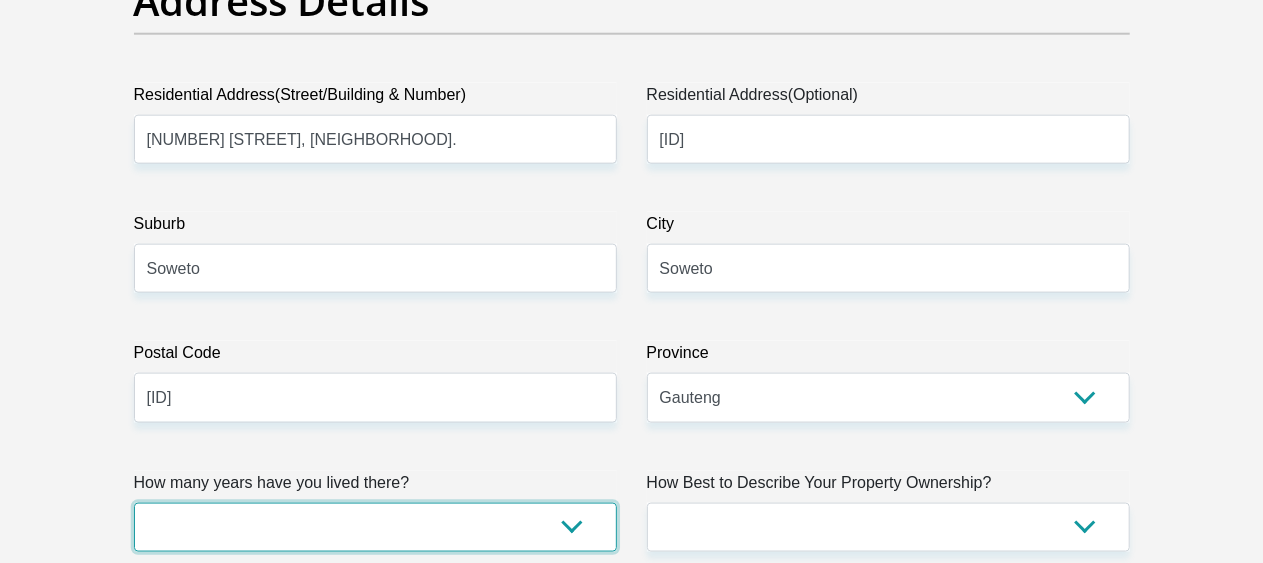 click on "less than 1 year
1-3 years
3-5 years
5+ years" at bounding box center (375, 527) 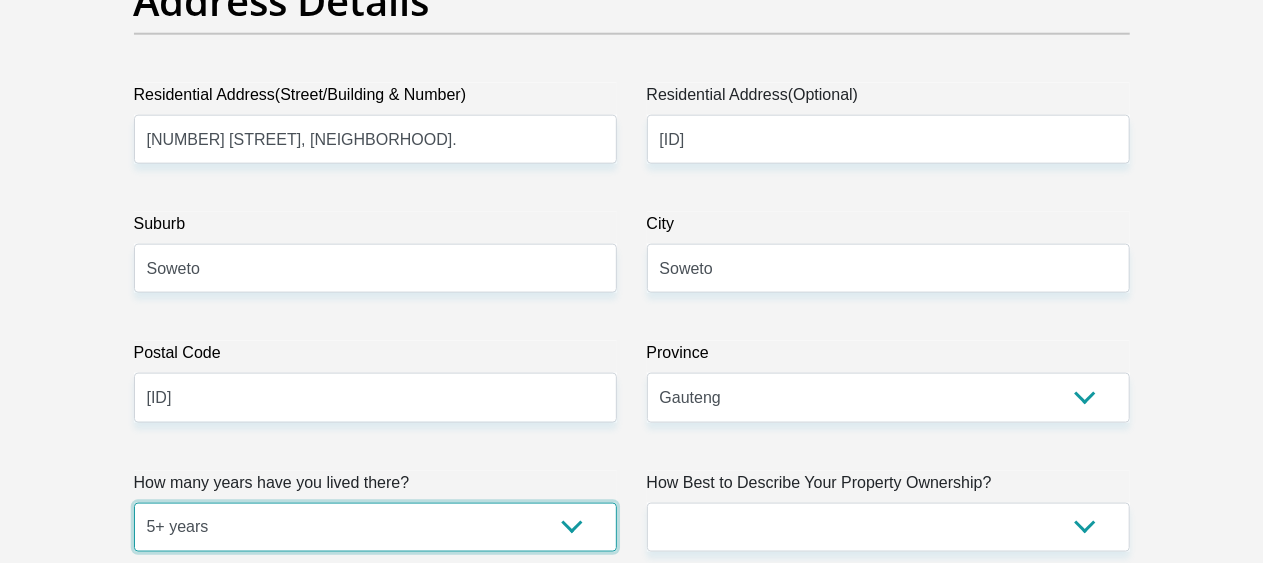 click on "less than 1 year
1-3 years
3-5 years
5+ years" at bounding box center [375, 527] 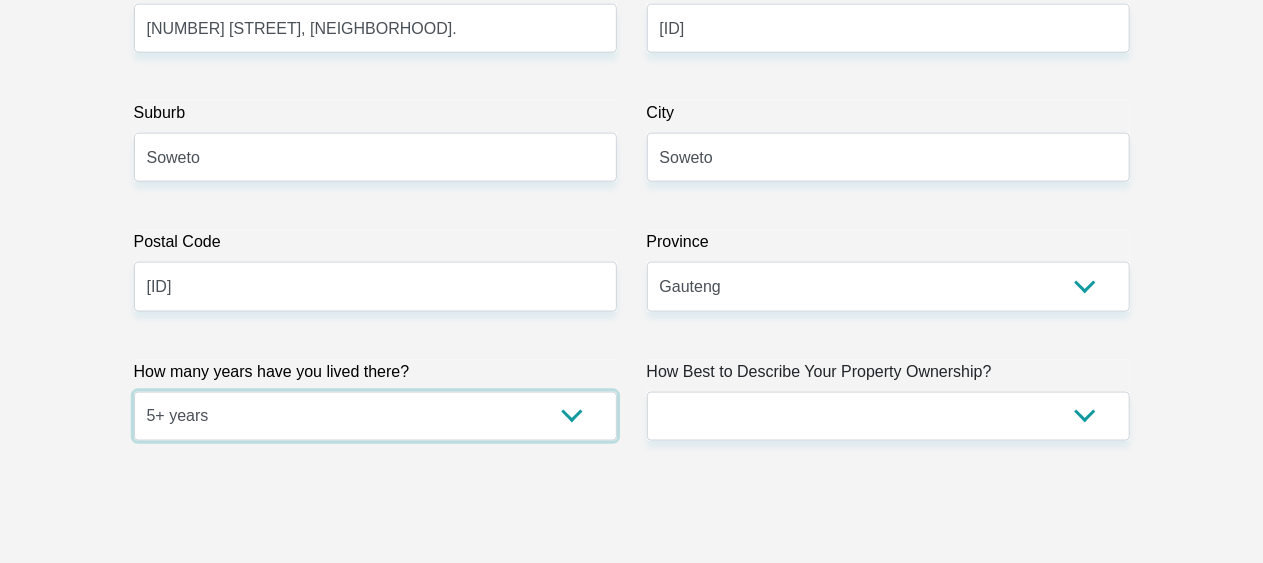 scroll, scrollTop: 1241, scrollLeft: 0, axis: vertical 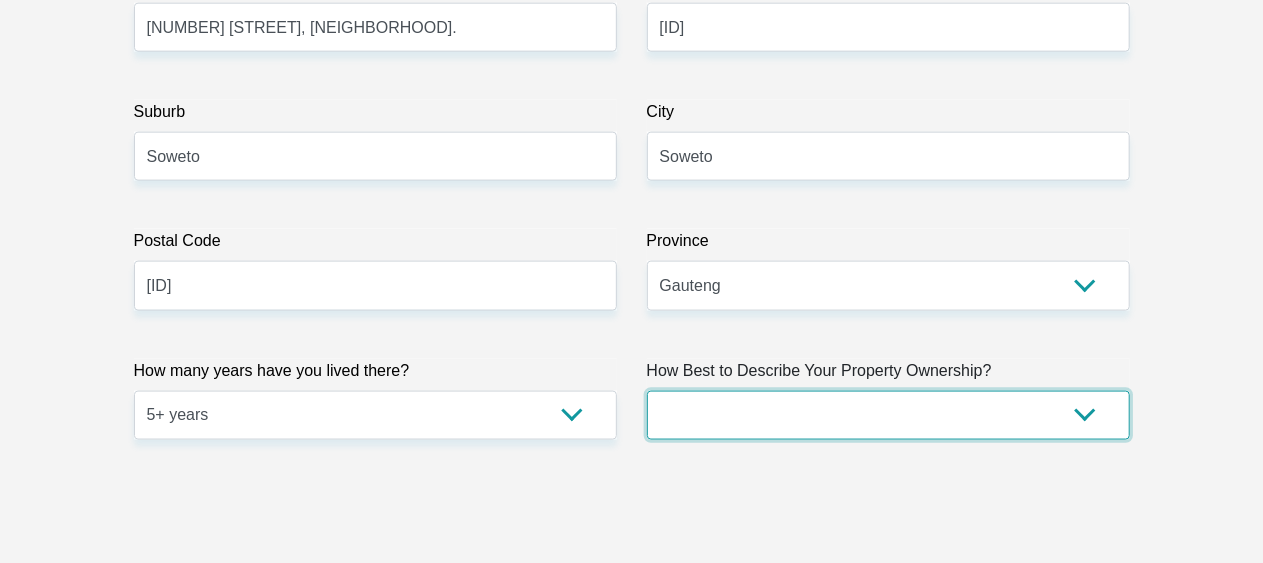 click on "Owned
Rented
Family Owned
Company Dwelling" at bounding box center [888, 415] 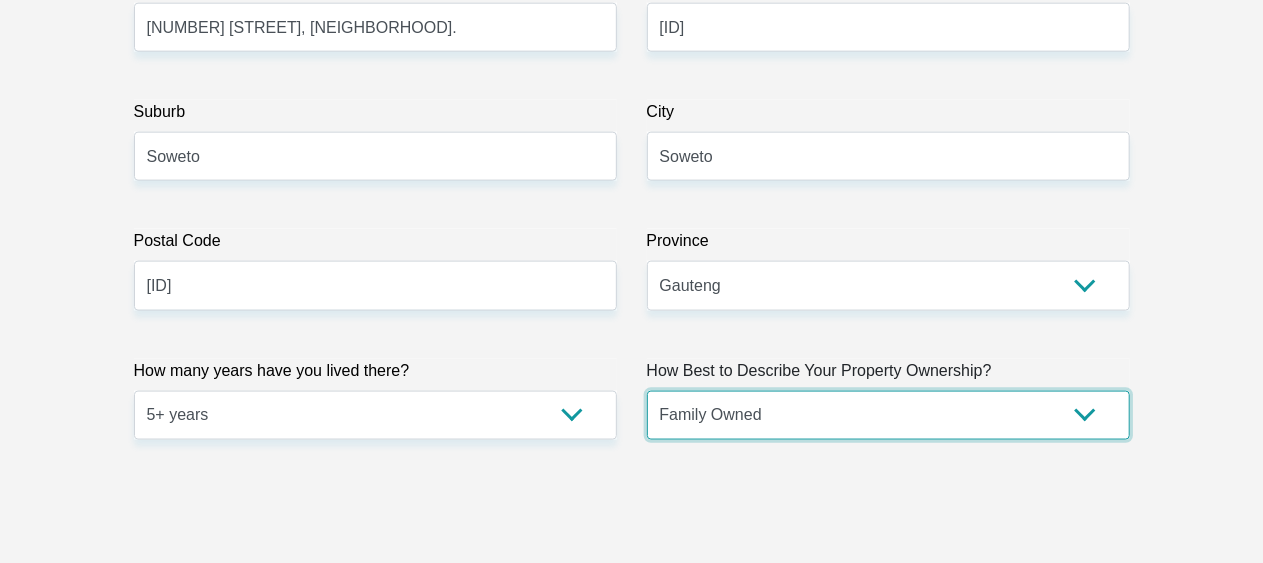 click on "Owned
Rented
Family Owned
Company Dwelling" at bounding box center (888, 415) 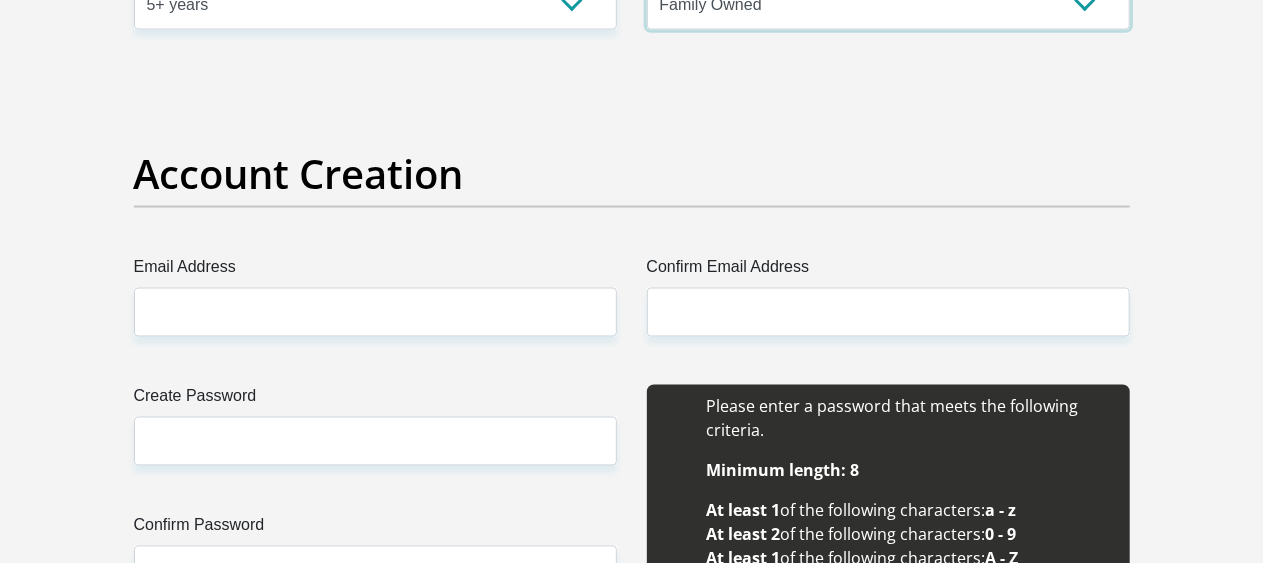 scroll, scrollTop: 1652, scrollLeft: 0, axis: vertical 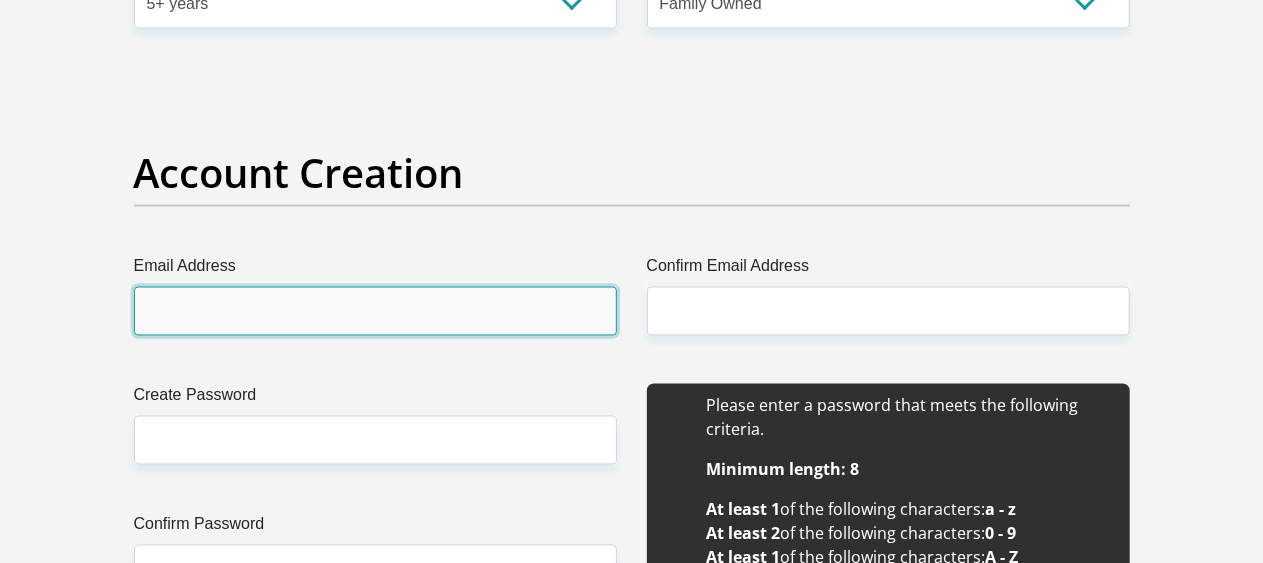 click on "Email Address" at bounding box center [375, 311] 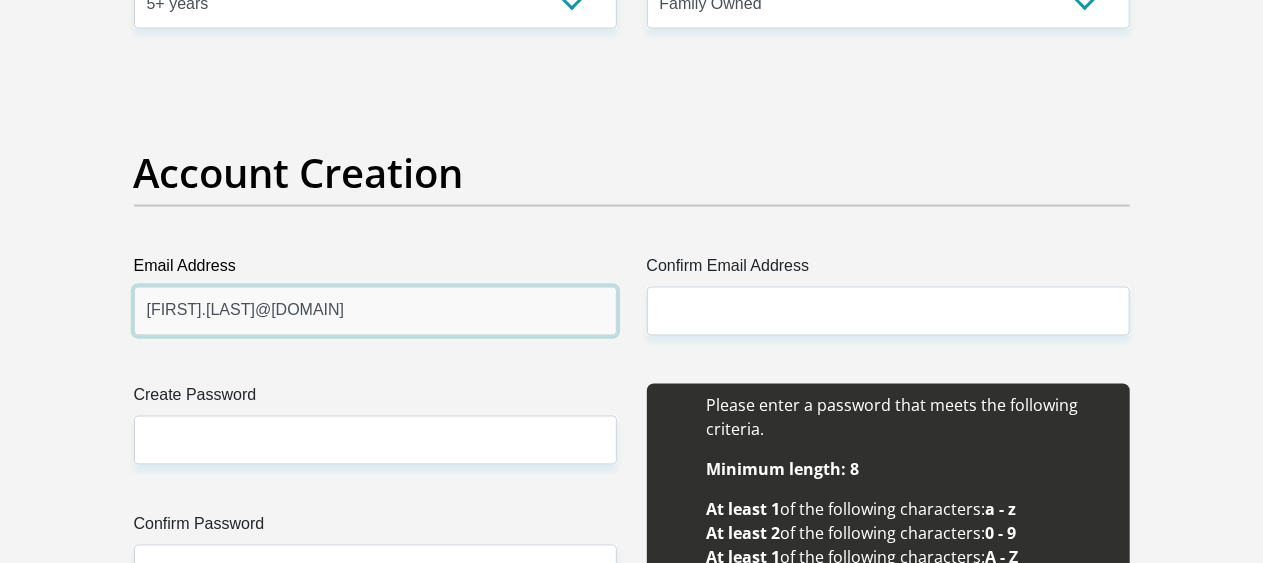 click on "tebogo.mokoke@multichoice.co.za" at bounding box center [375, 311] 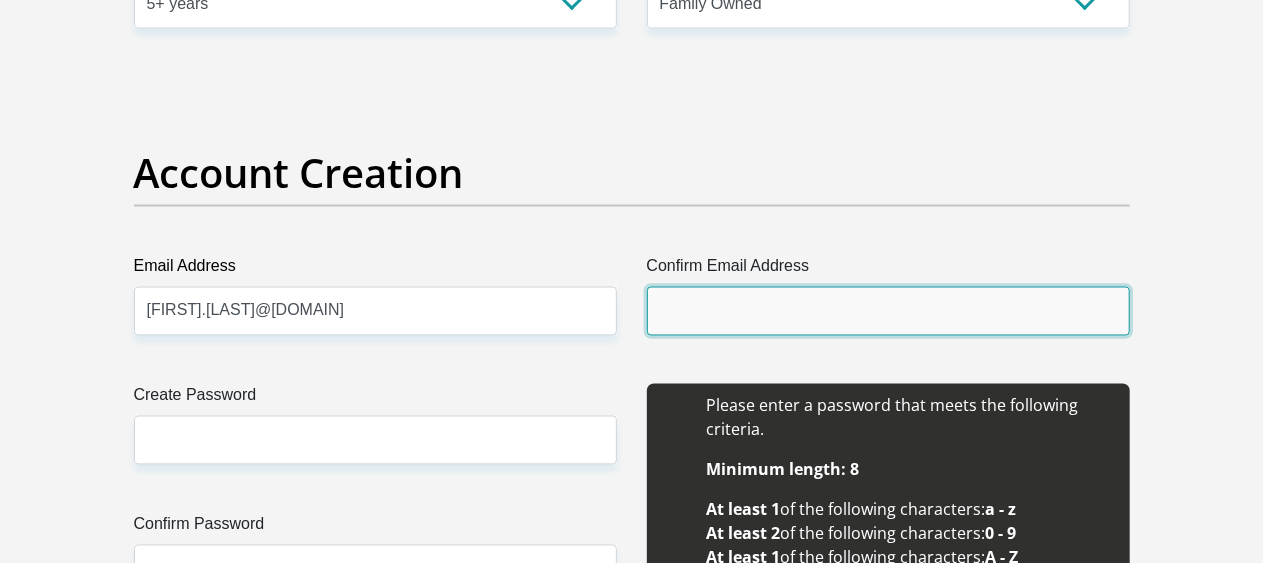 click on "Confirm Email Address" at bounding box center [888, 311] 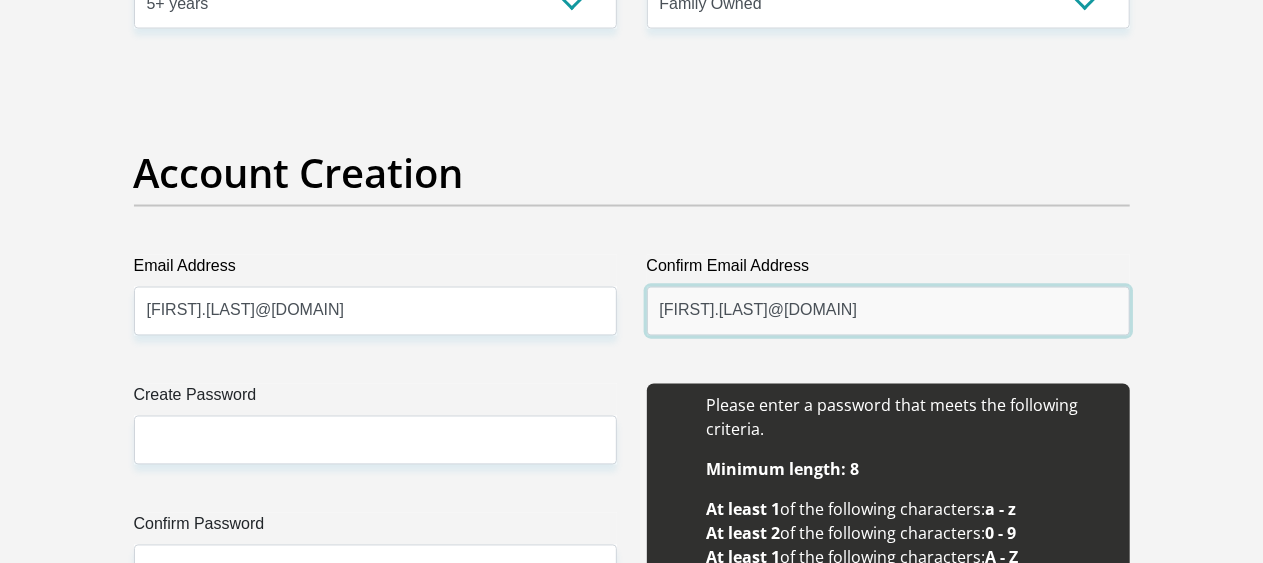 type on "tebogo.mokoke@multichoice.co.za" 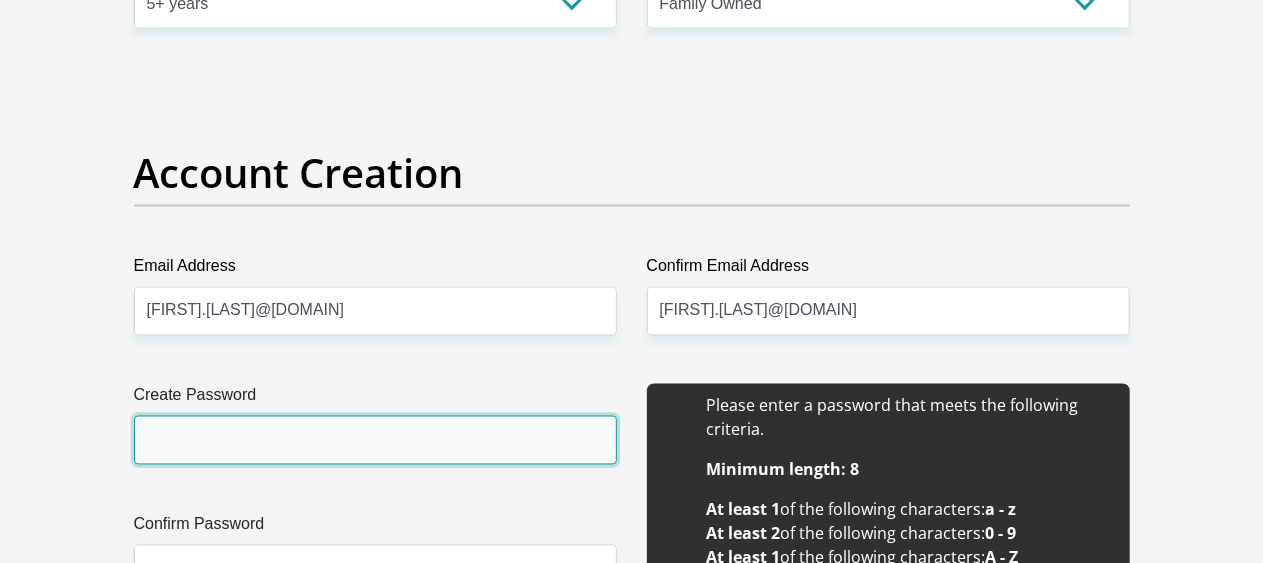 click on "Create Password" at bounding box center [375, 440] 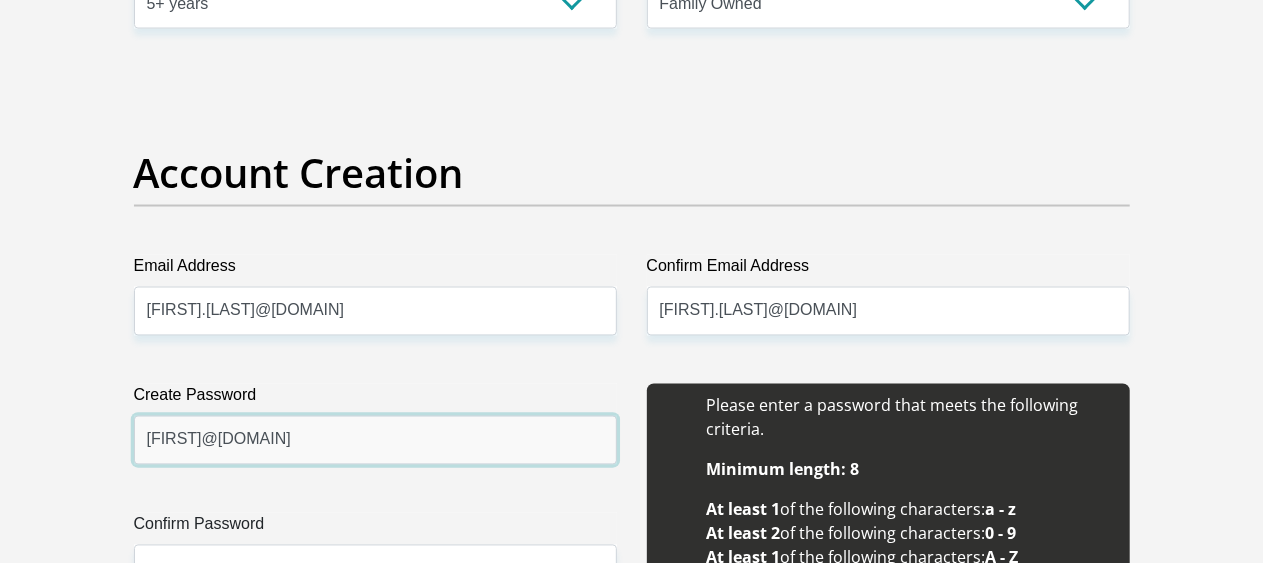 type on "Curtis@12312" 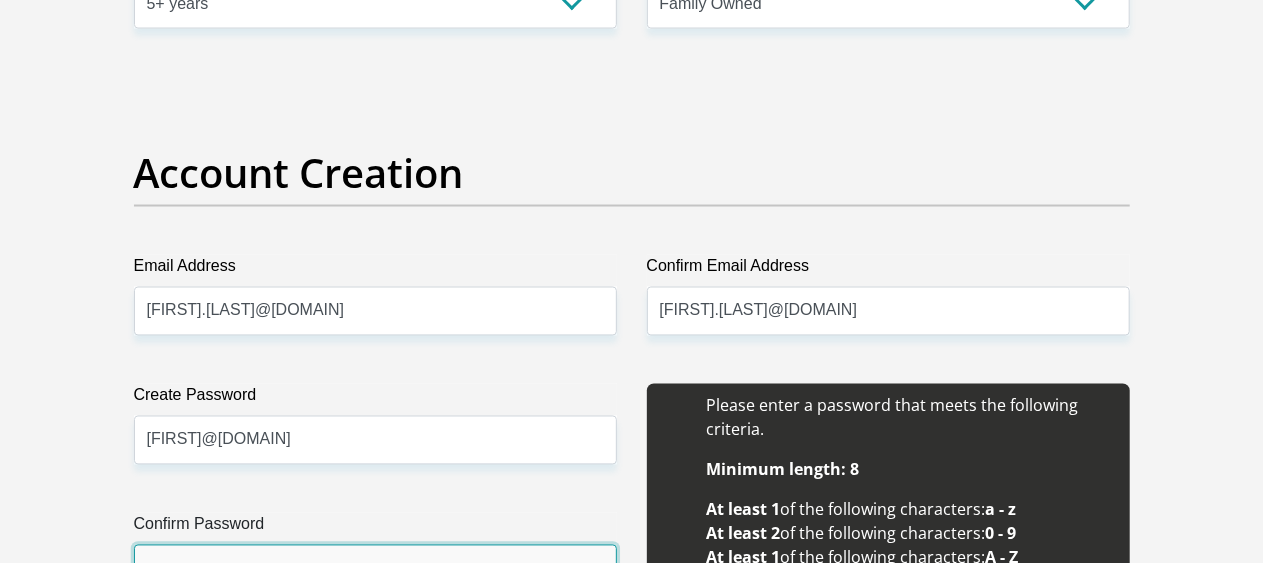 click on "Confirm Password" at bounding box center (375, 569) 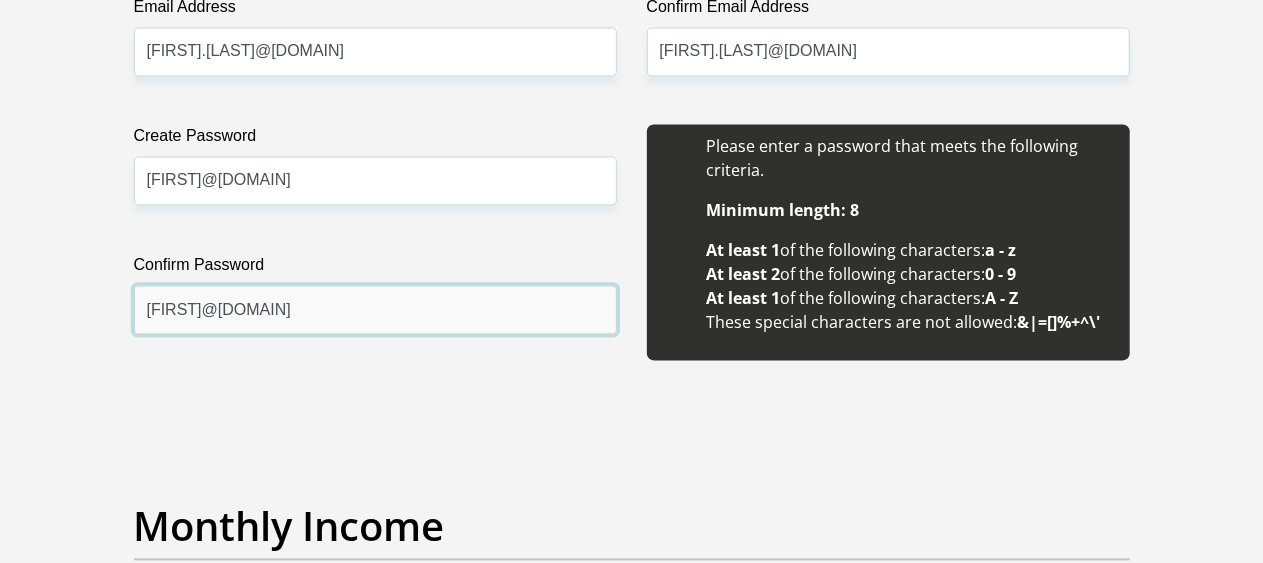 scroll, scrollTop: 1950, scrollLeft: 0, axis: vertical 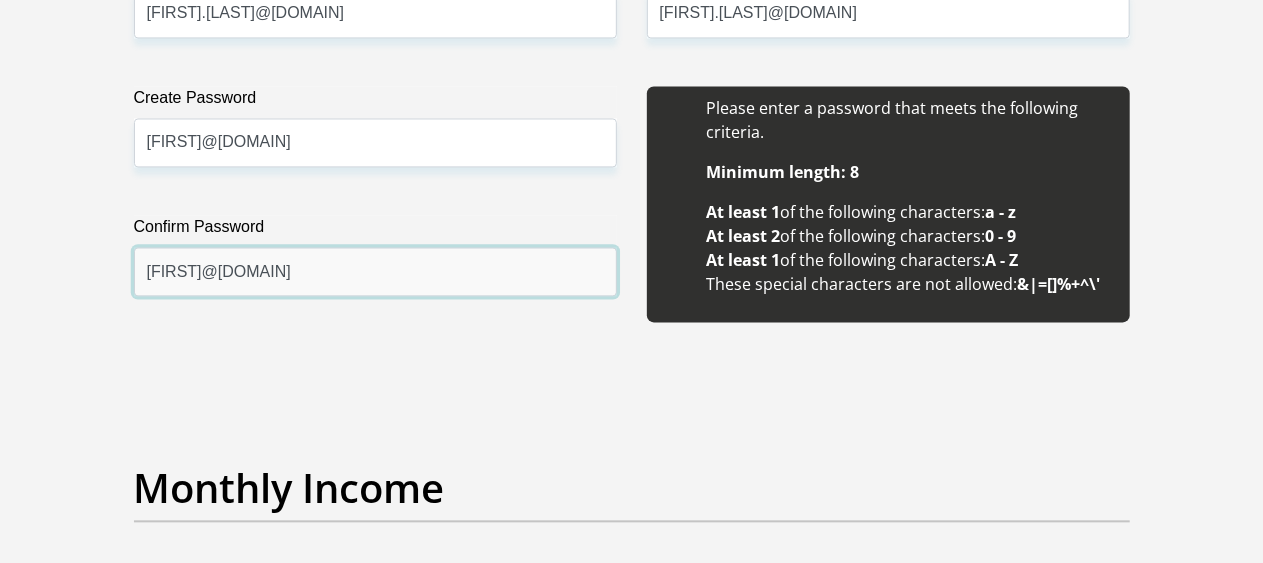 type on "Curtis@12312" 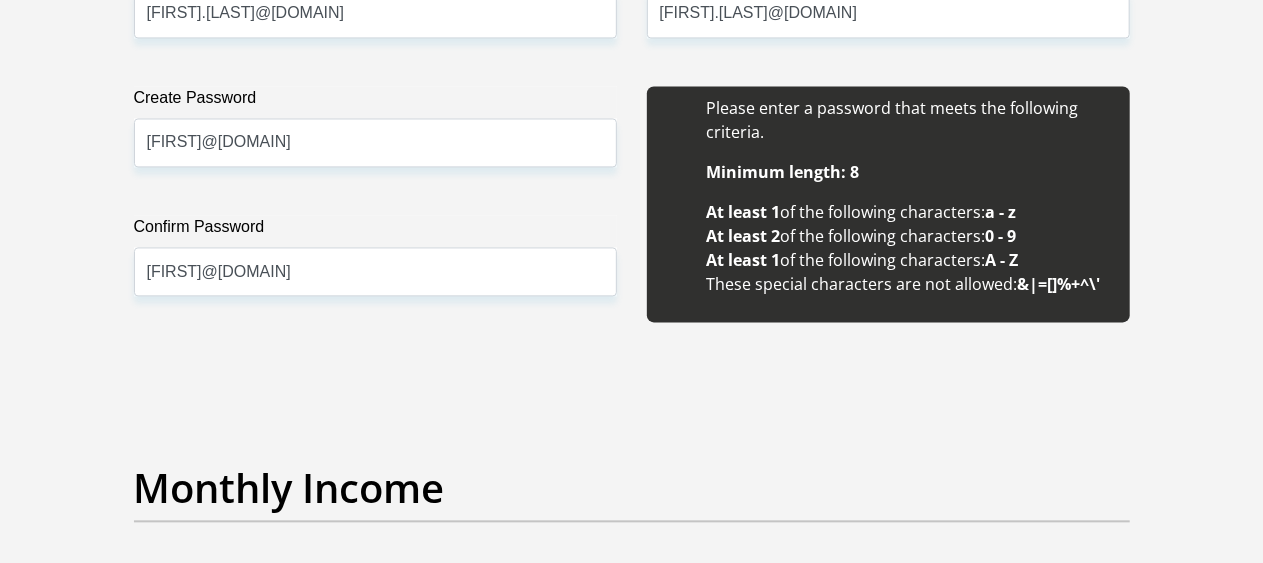 click on "Title
Mr
Ms
Mrs
Dr
Other
First Name
Tebogo
Surname
Mokoke
ID Number
8705195370081
Please input valid ID number
Race
Black
Coloured
Indian
White
Other
Contact Number
0781721818
Please input valid contact number
Nationality
South Africa
Afghanistan
Aland Islands  Albania  Algeria" at bounding box center (632, 1691) 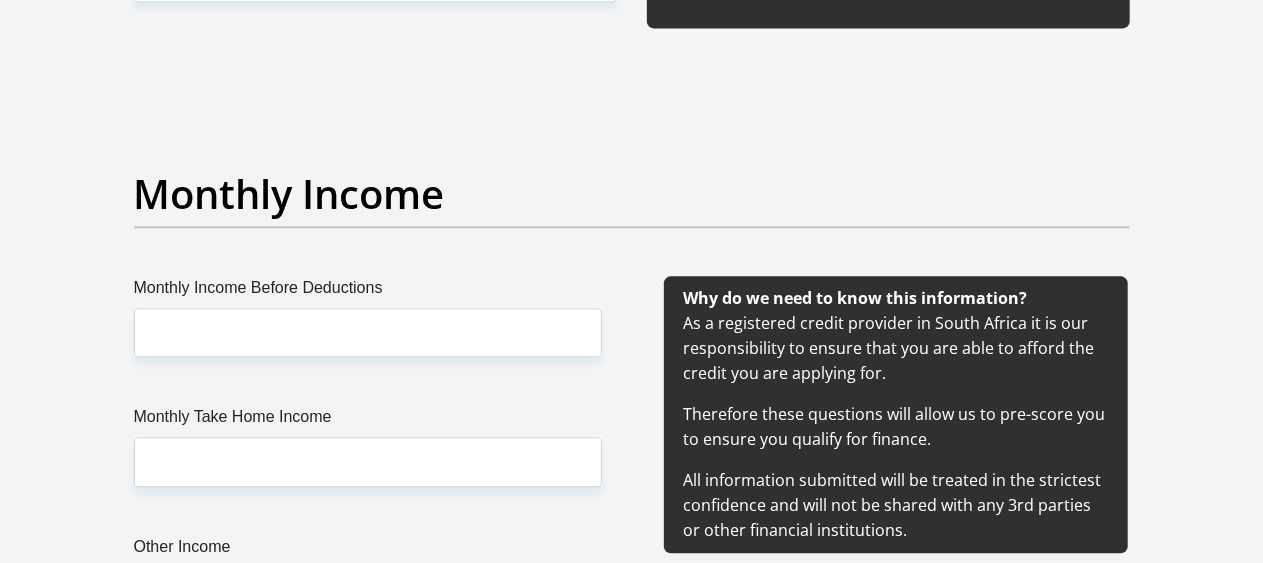 scroll, scrollTop: 2251, scrollLeft: 0, axis: vertical 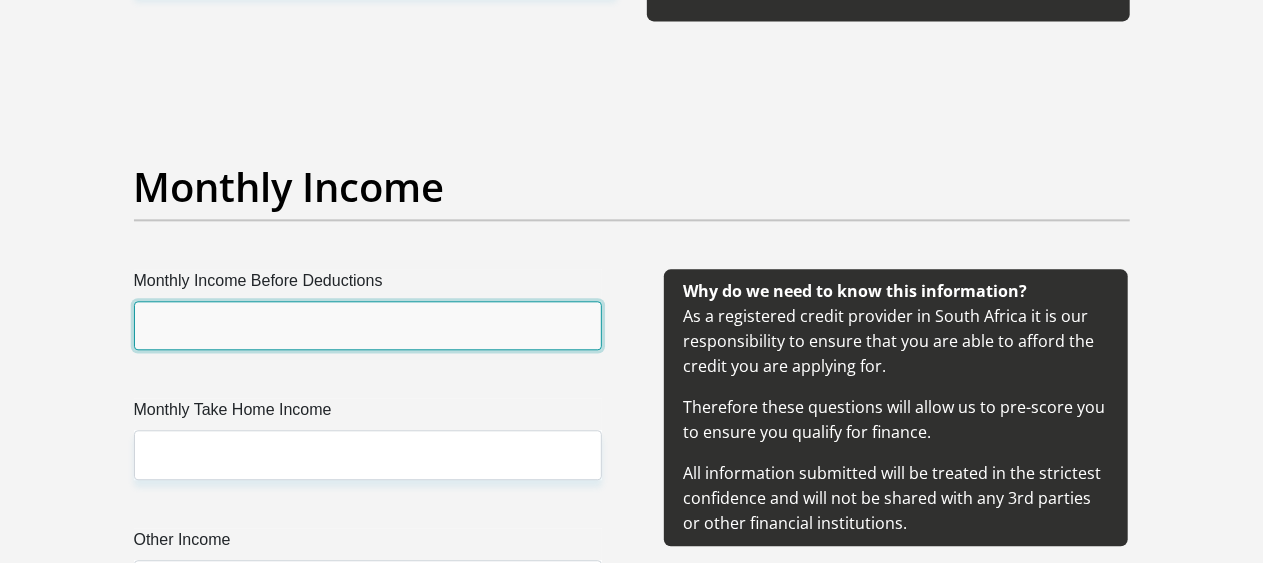 click on "Monthly Income Before Deductions" at bounding box center (368, 325) 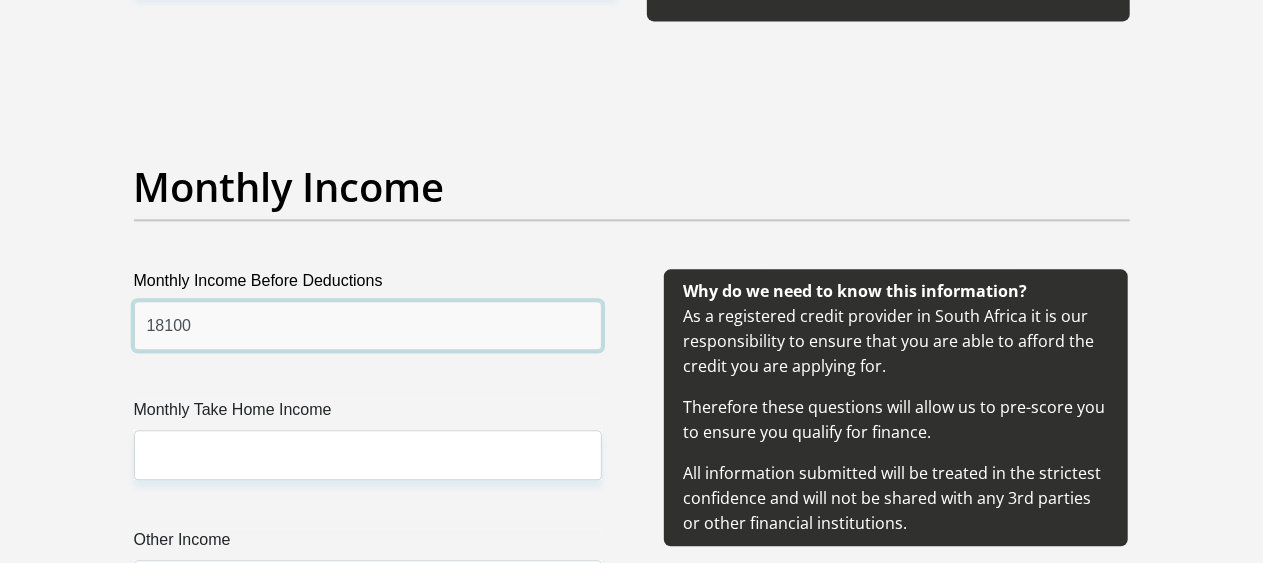 type on "18100" 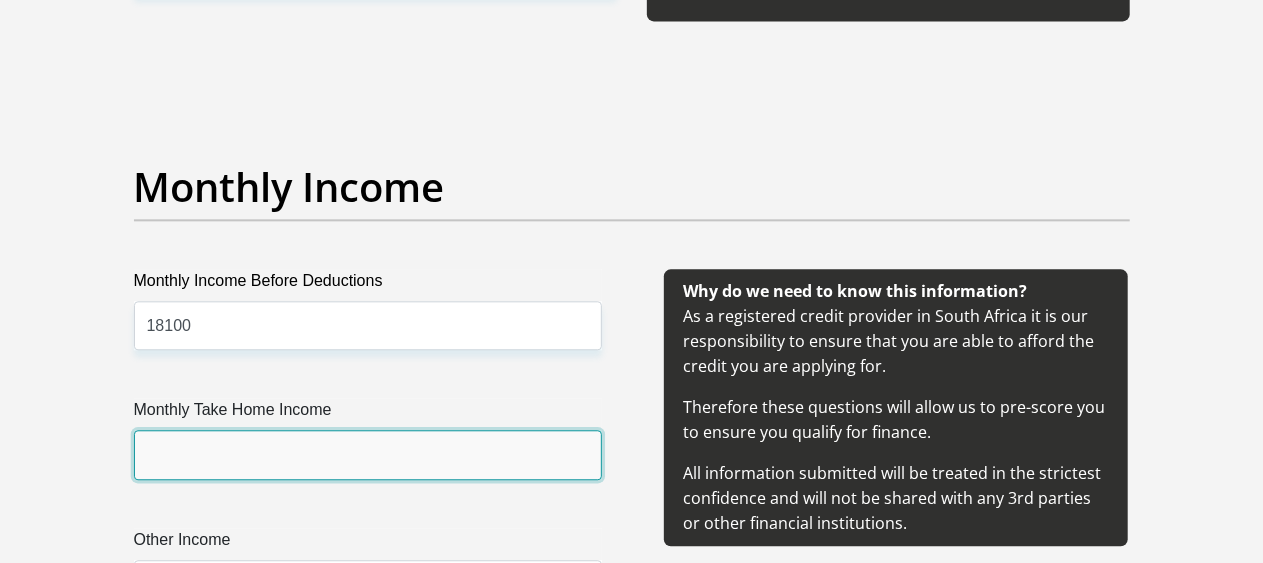 click on "Monthly Take Home Income" at bounding box center [368, 454] 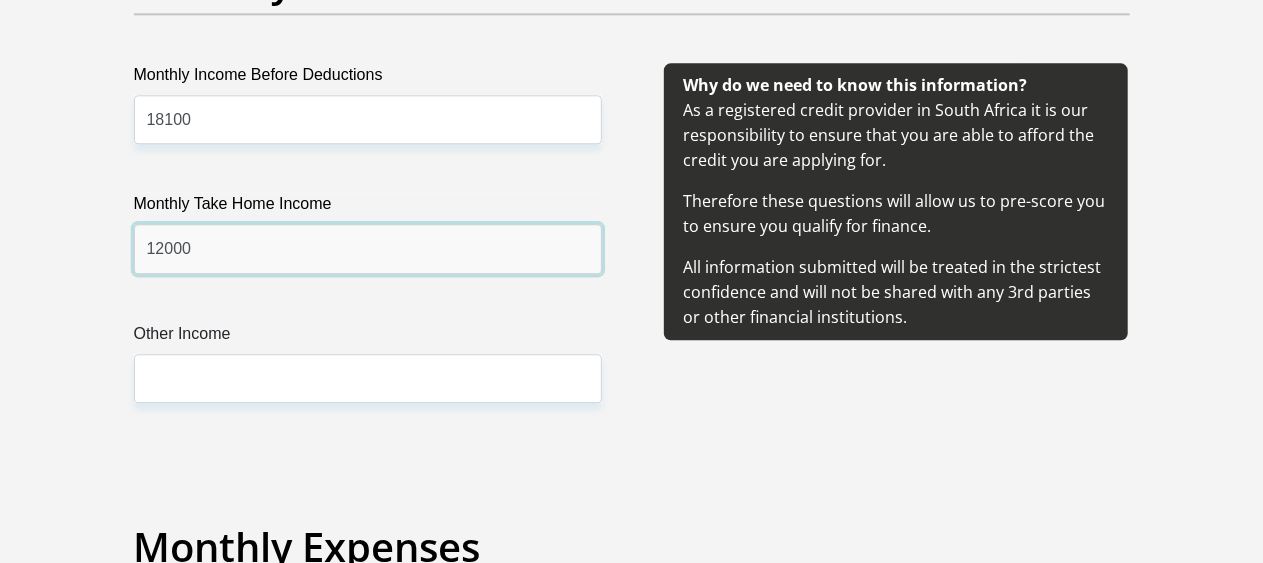 scroll, scrollTop: 2458, scrollLeft: 0, axis: vertical 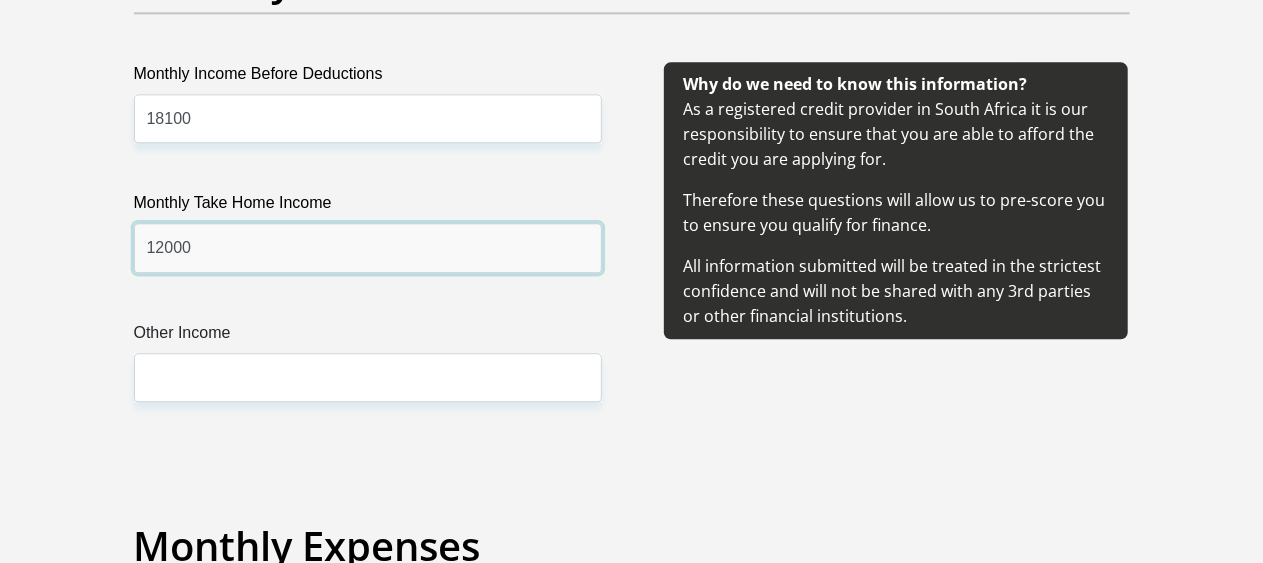 type on "12000" 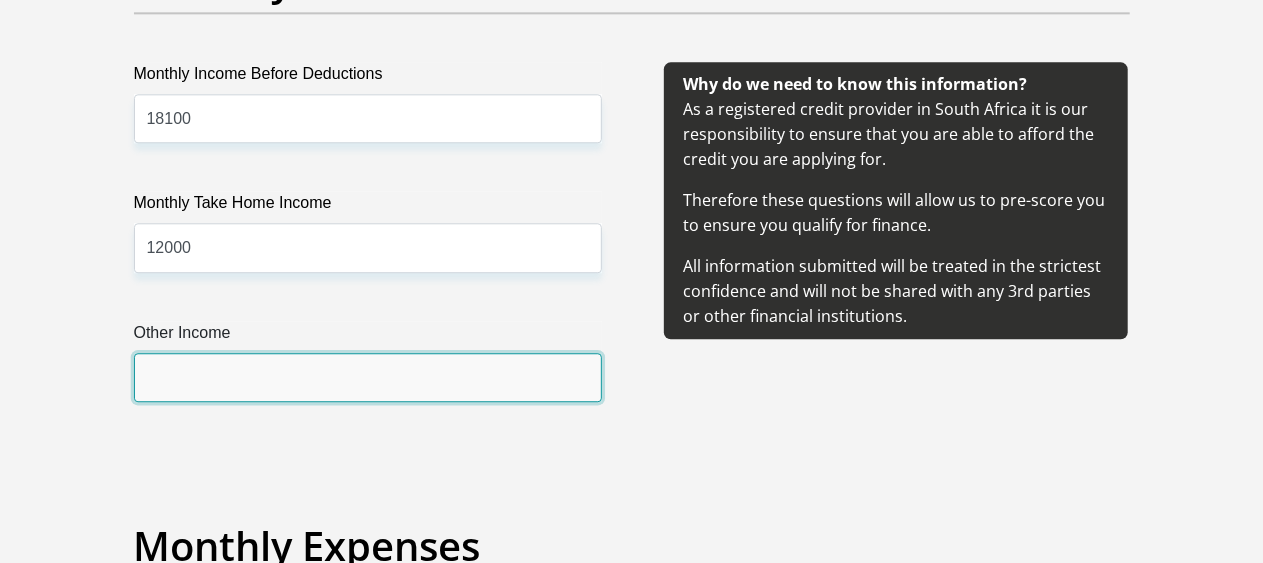 click on "Other Income" at bounding box center (368, 377) 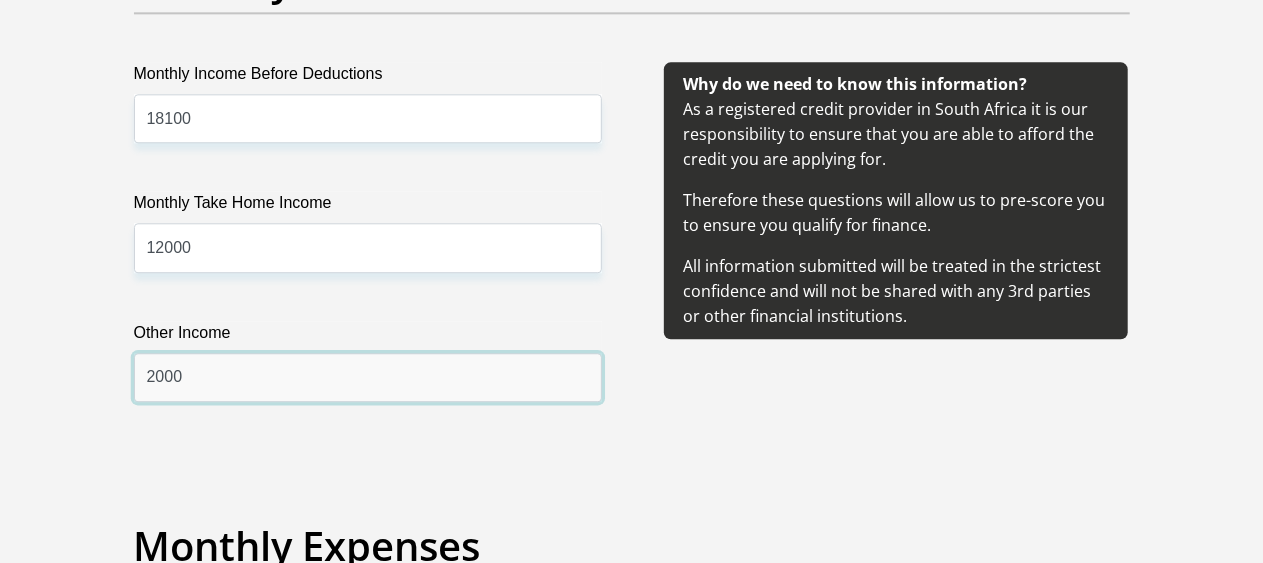 type on "2000" 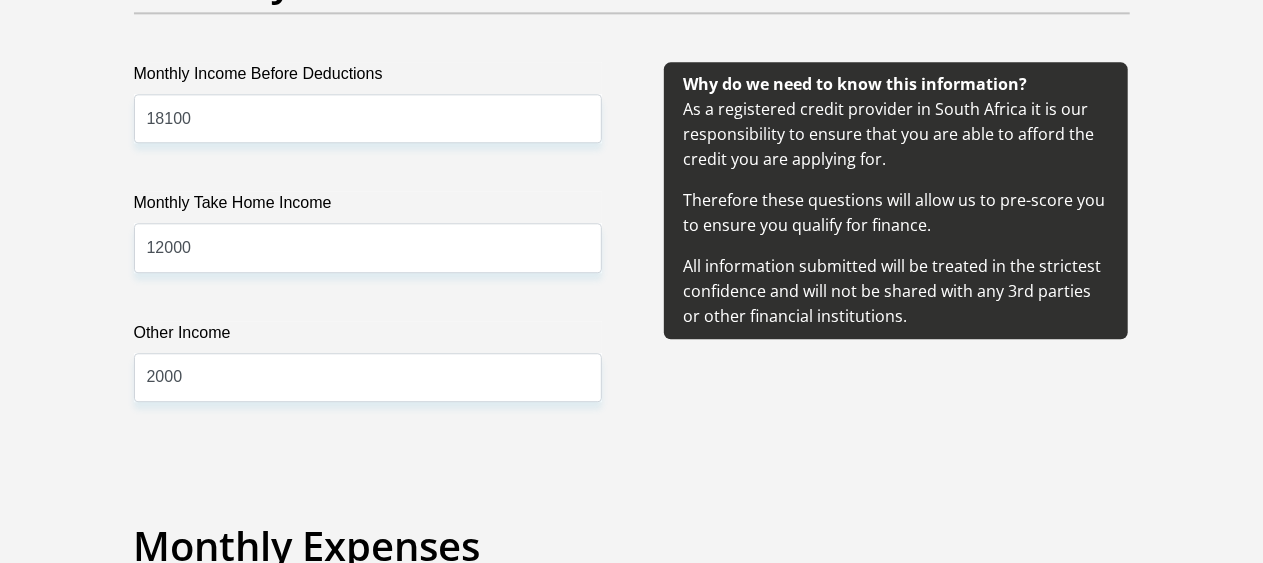 click on "Title
Mr
Ms
Mrs
Dr
Other
First Name
Tebogo
Surname
Mokoke
ID Number
8705195370081
Please input valid ID number
Race
Black
Coloured
Indian
White
Other
Contact Number
0781721818
Please input valid contact number
Nationality
South Africa
Afghanistan
Aland Islands  Albania  Algeria" at bounding box center [632, 1183] 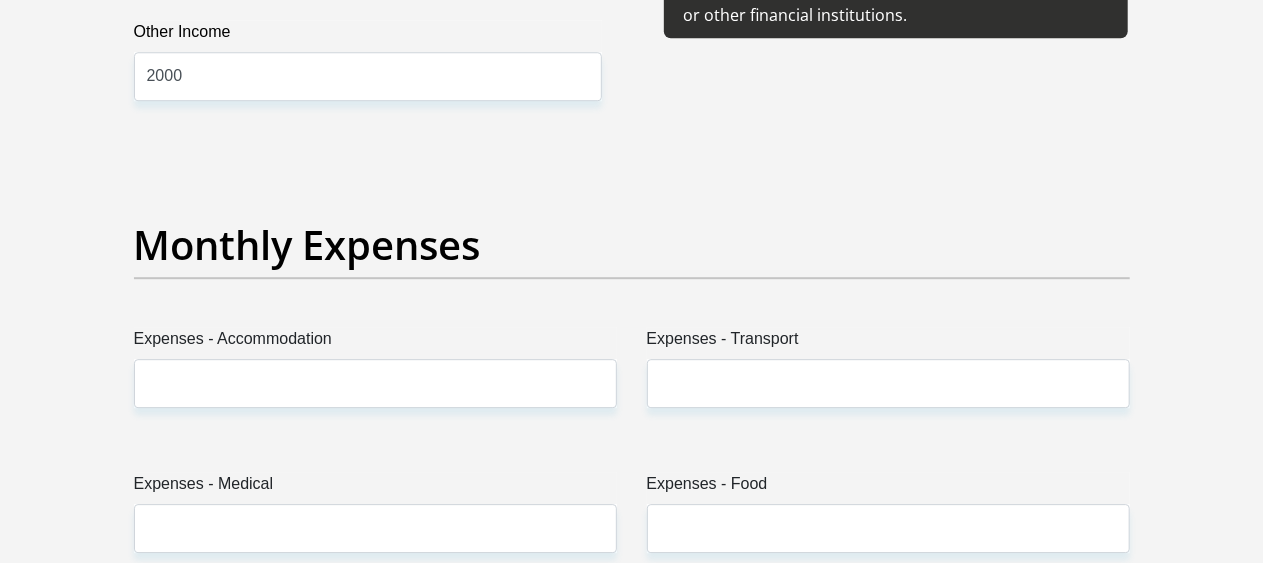scroll, scrollTop: 2766, scrollLeft: 0, axis: vertical 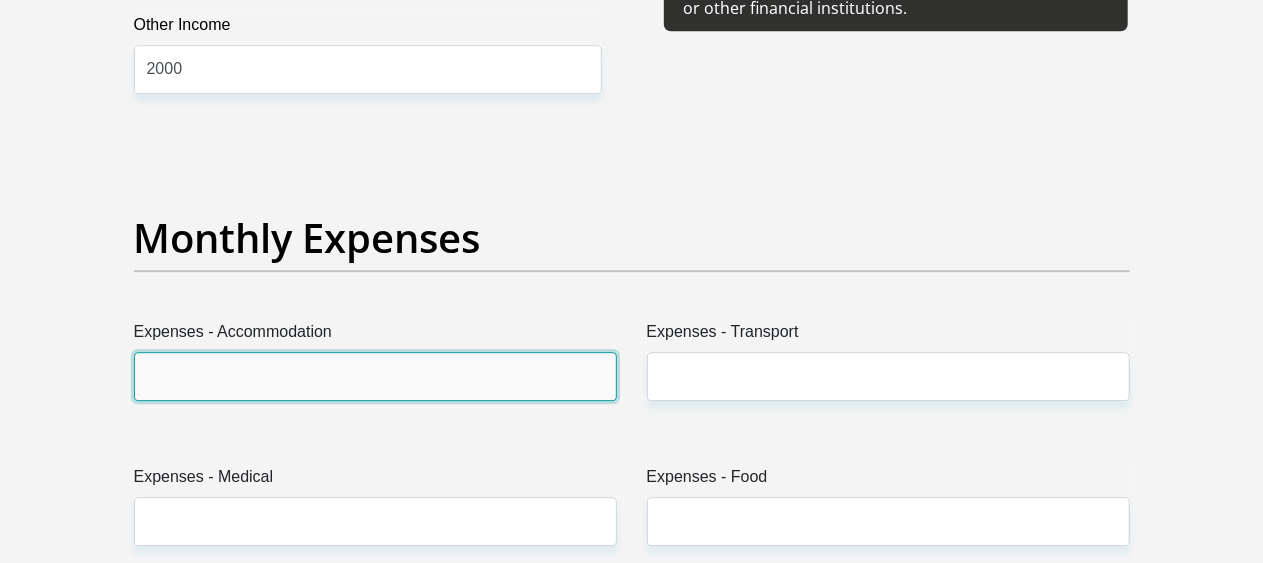 click on "Expenses - Accommodation" at bounding box center [375, 376] 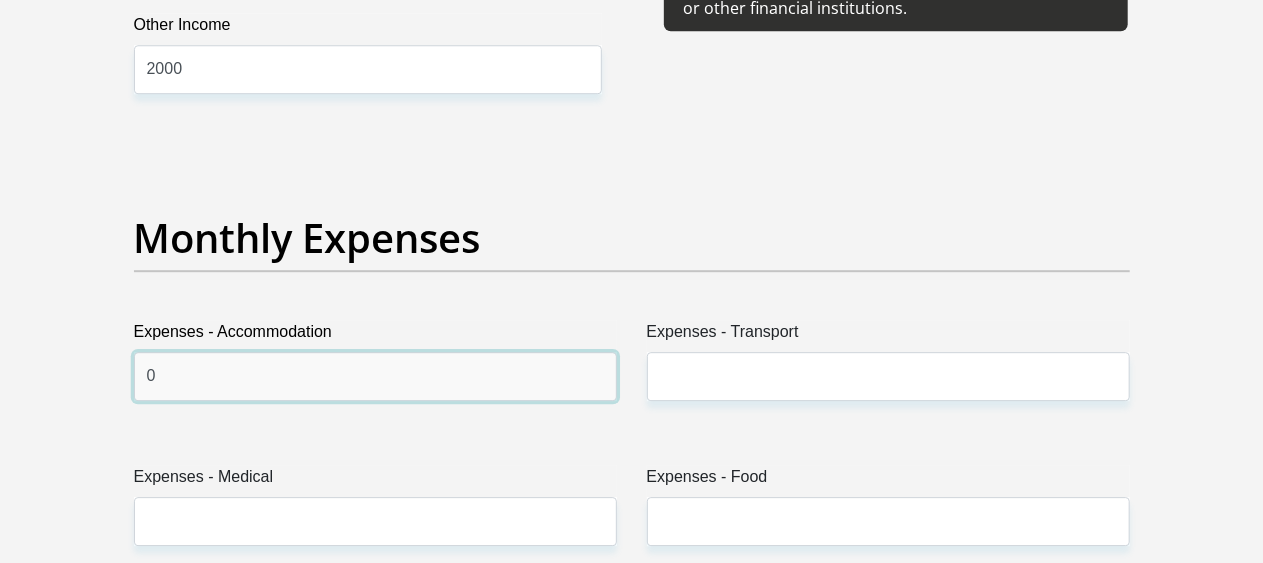 type on "0" 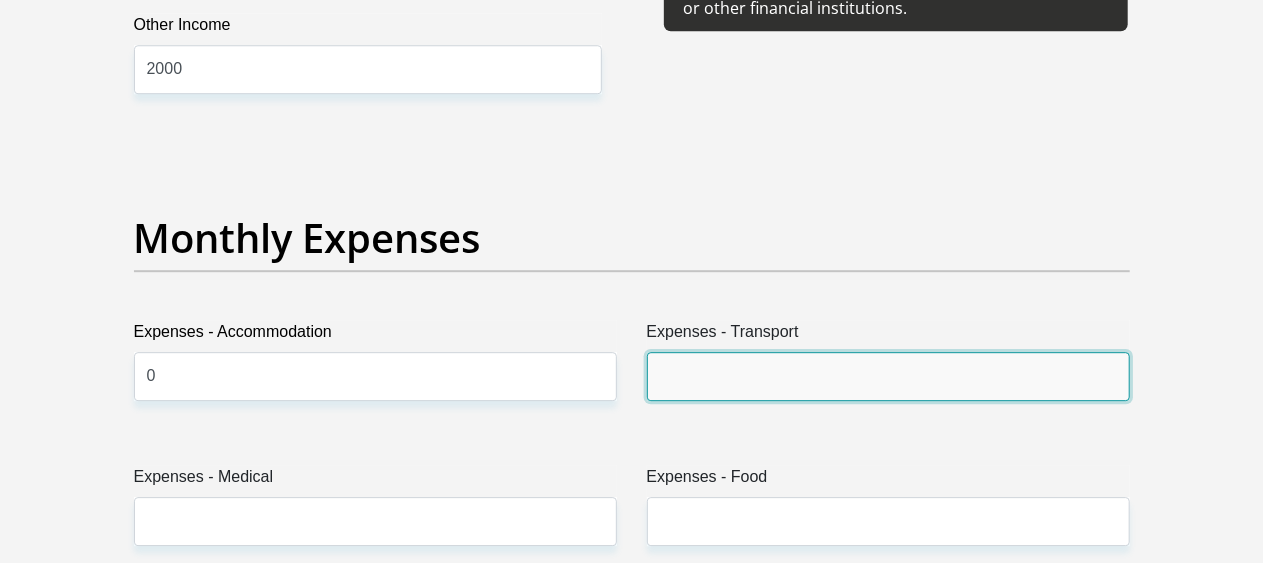 click on "Expenses - Transport" at bounding box center (888, 376) 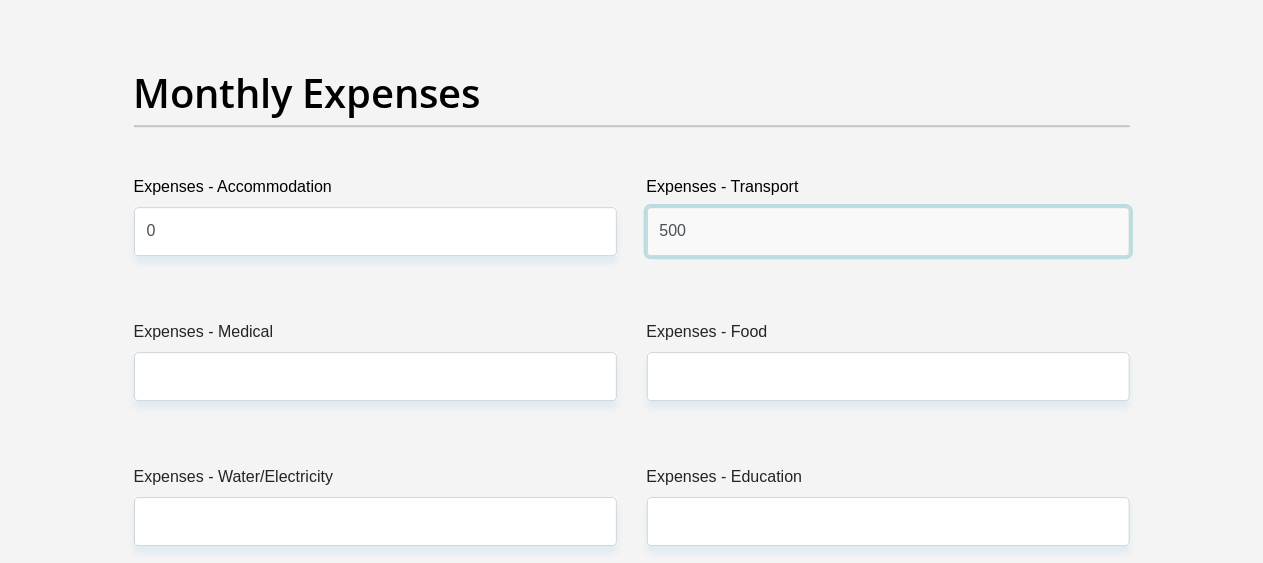 scroll, scrollTop: 2952, scrollLeft: 0, axis: vertical 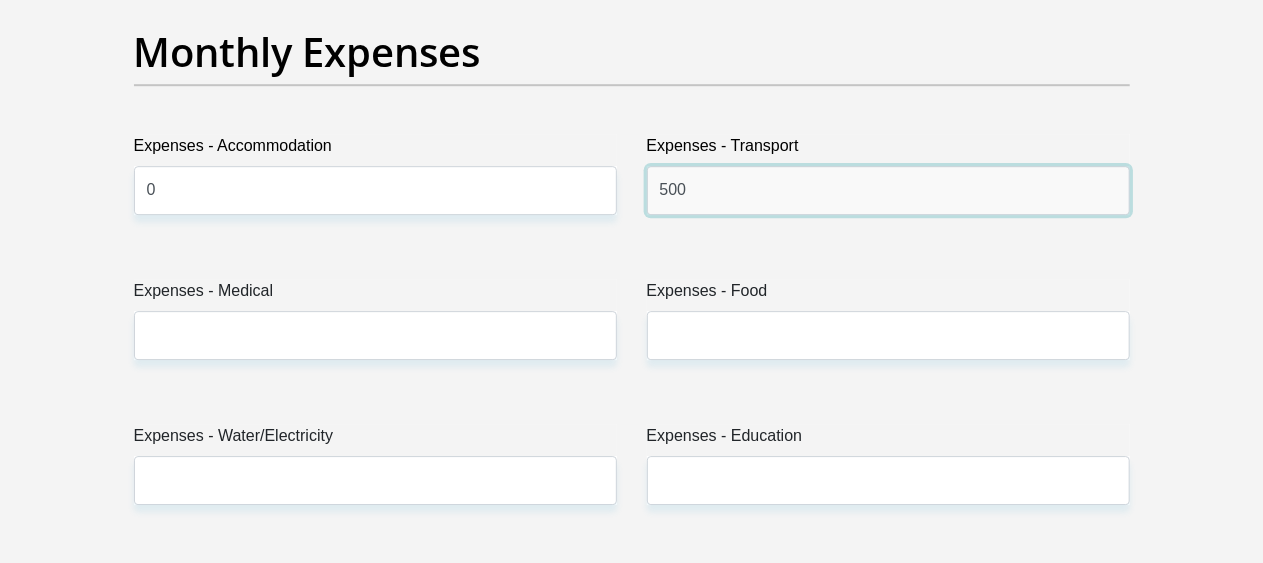 type on "500" 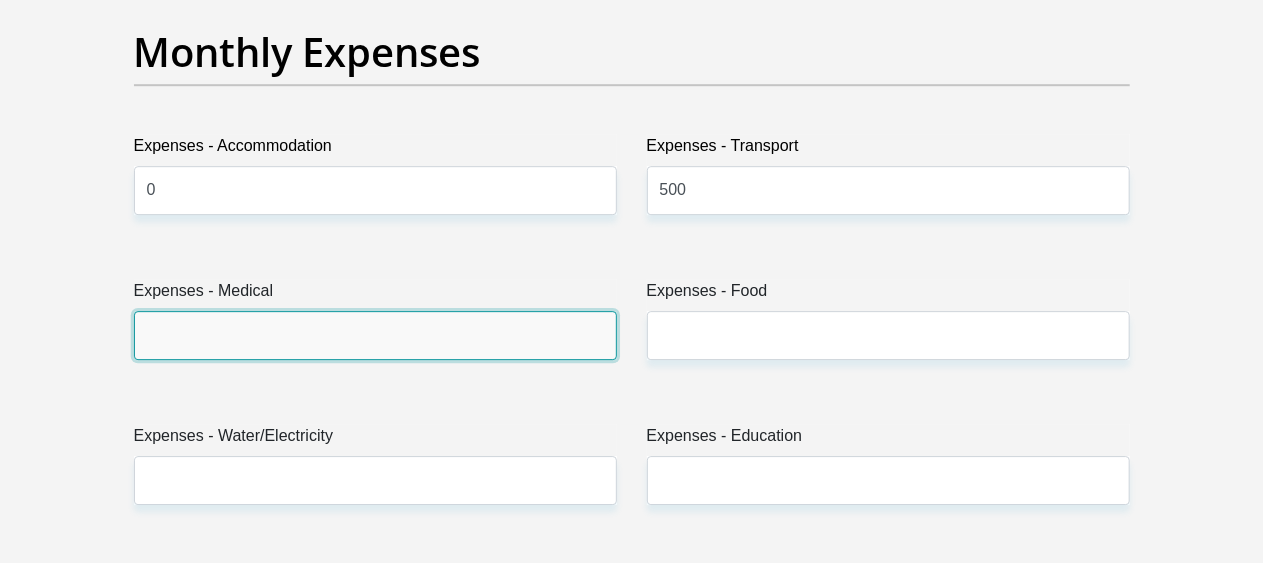 click on "Expenses - Medical" at bounding box center (375, 335) 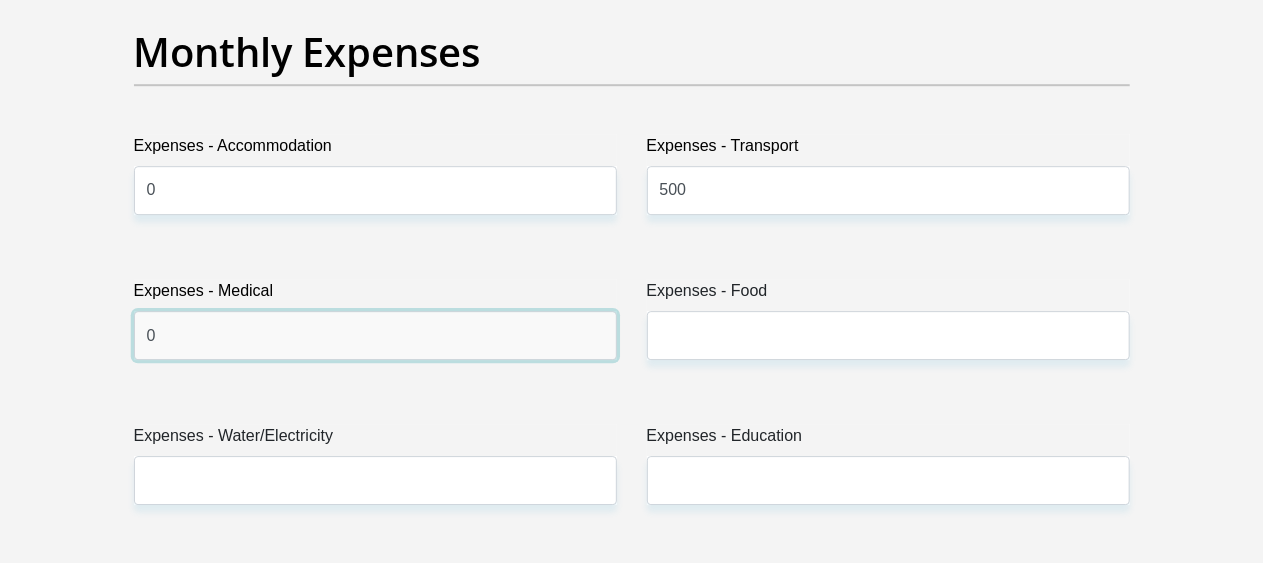 type on "0" 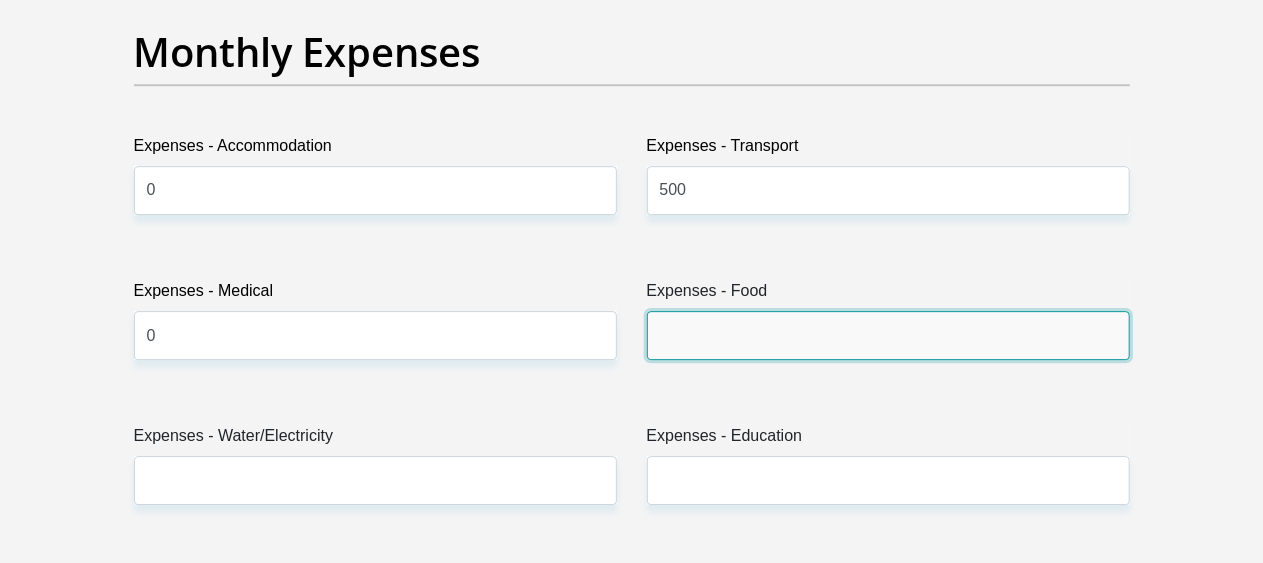 click on "Expenses - Food" at bounding box center (888, 335) 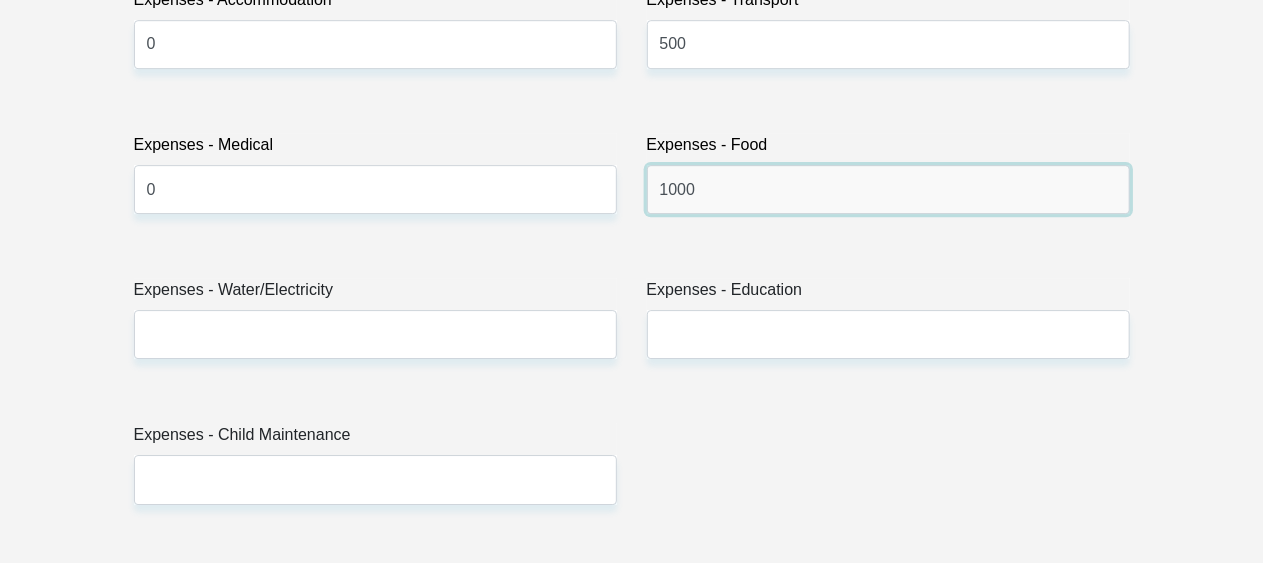scroll, scrollTop: 3108, scrollLeft: 0, axis: vertical 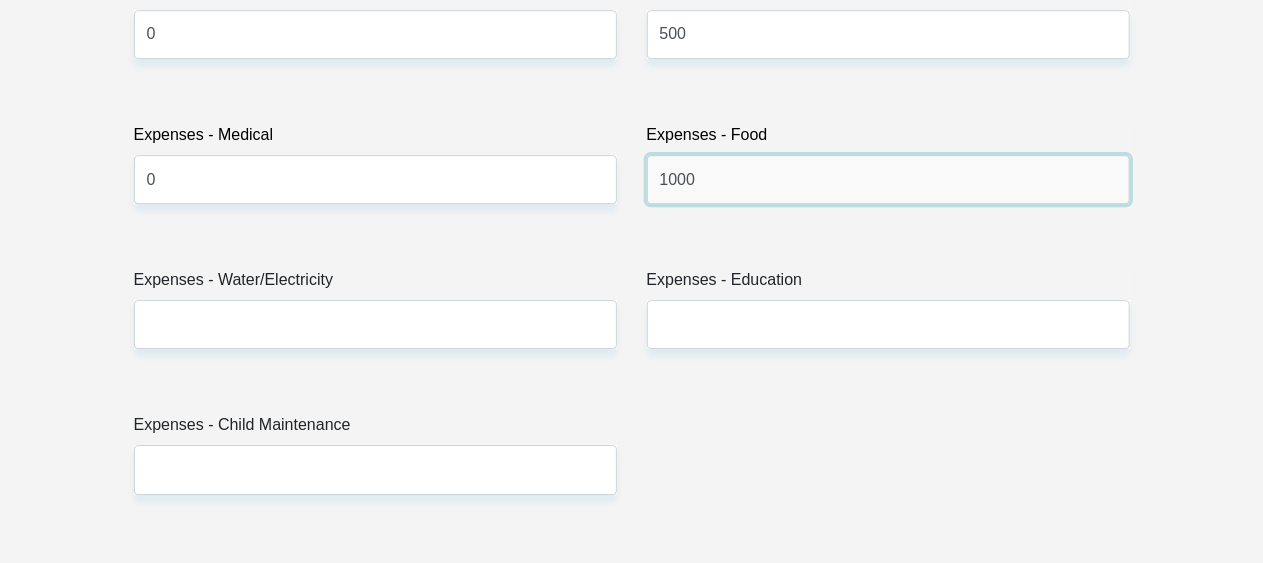 type on "1000" 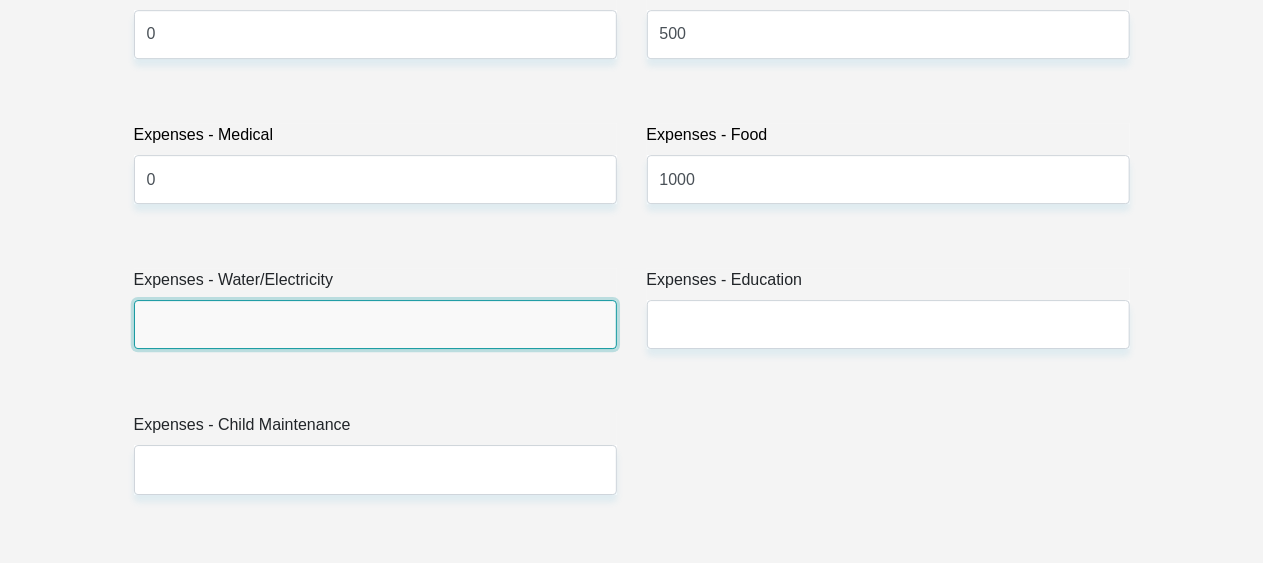 click on "Expenses - Water/Electricity" at bounding box center [375, 324] 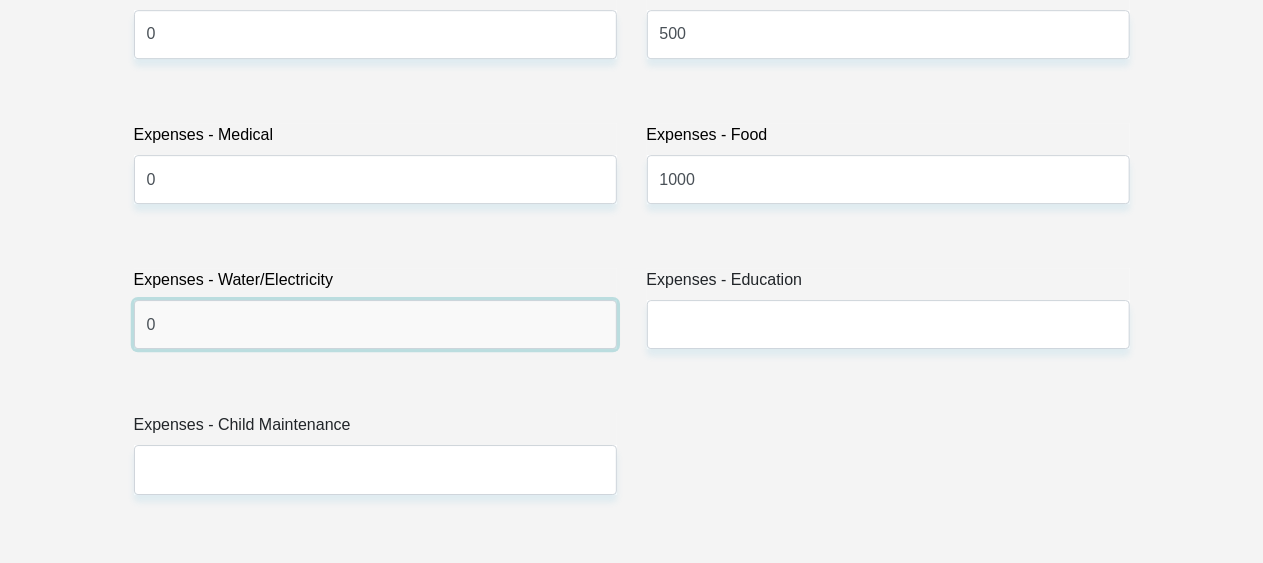 type on "0" 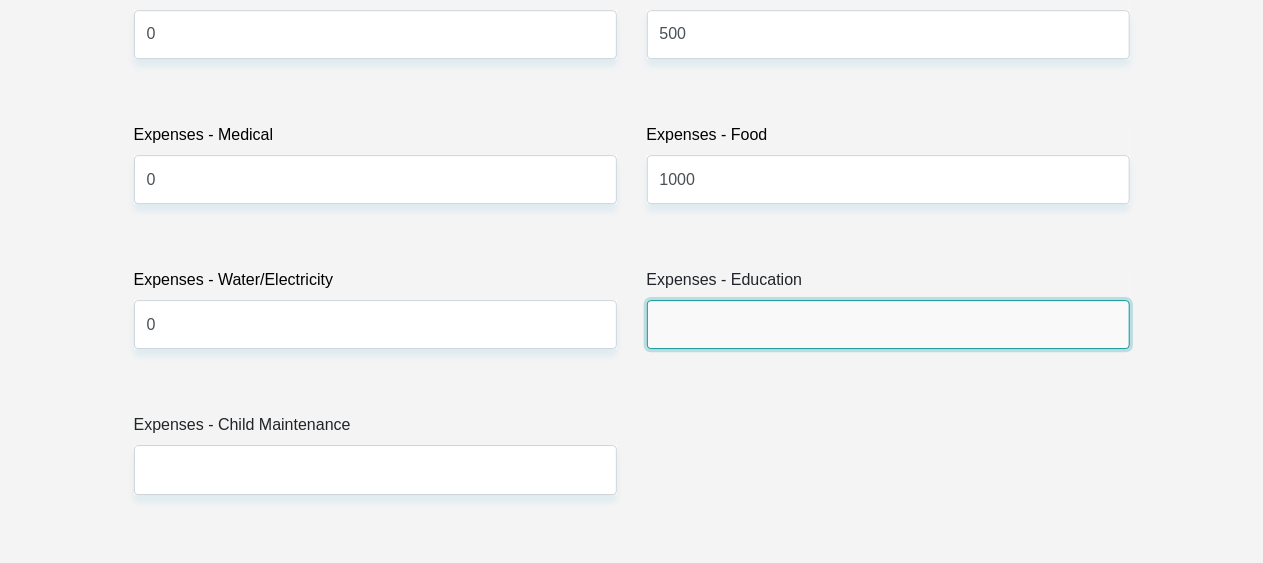 click on "Expenses - Education" at bounding box center [888, 324] 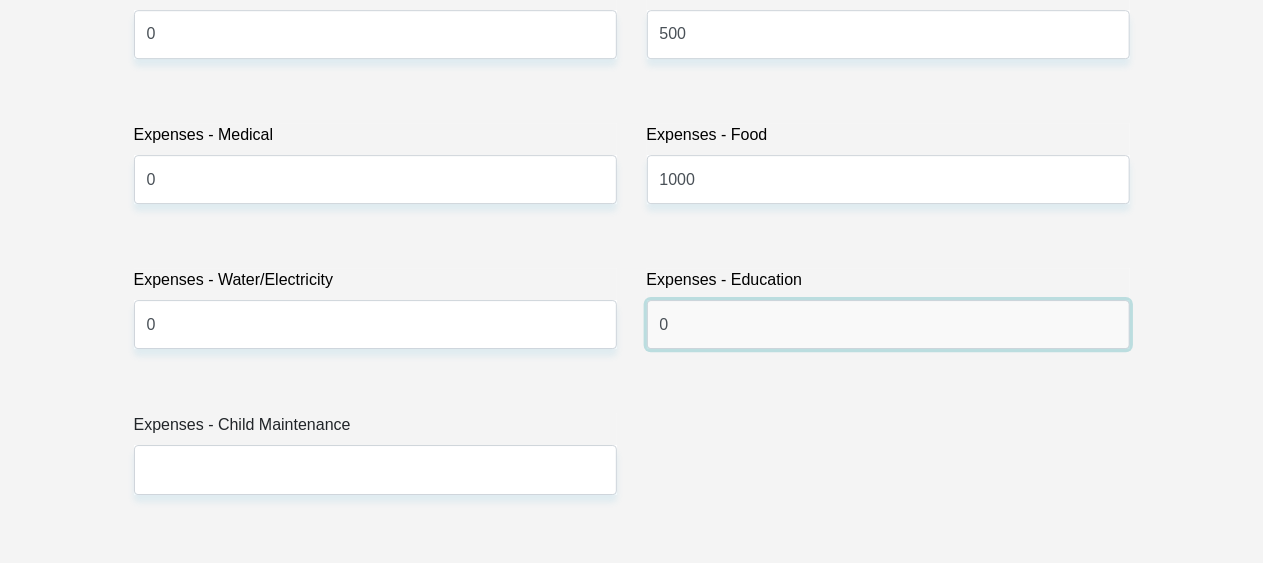 type on "0" 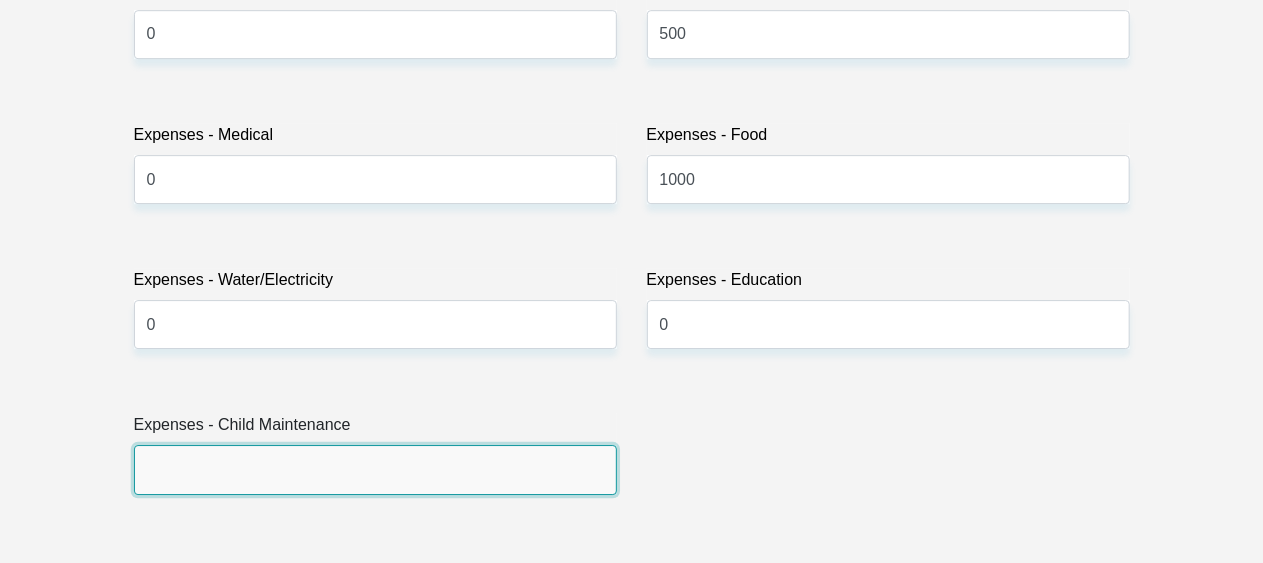 click on "Expenses - Child Maintenance" at bounding box center (375, 469) 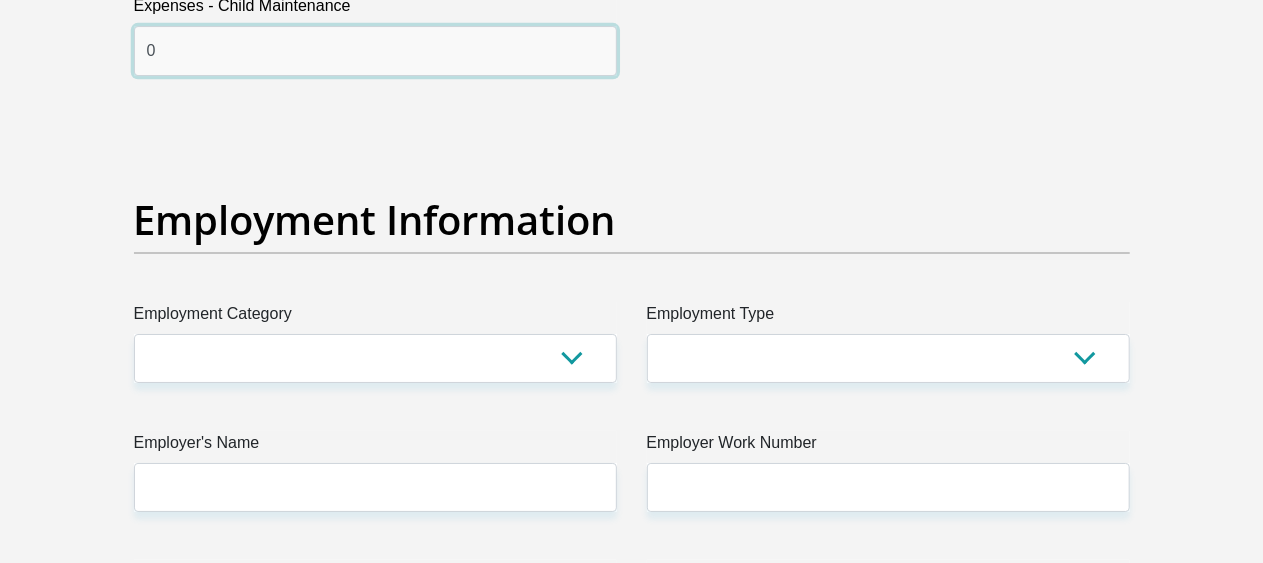 scroll, scrollTop: 3528, scrollLeft: 0, axis: vertical 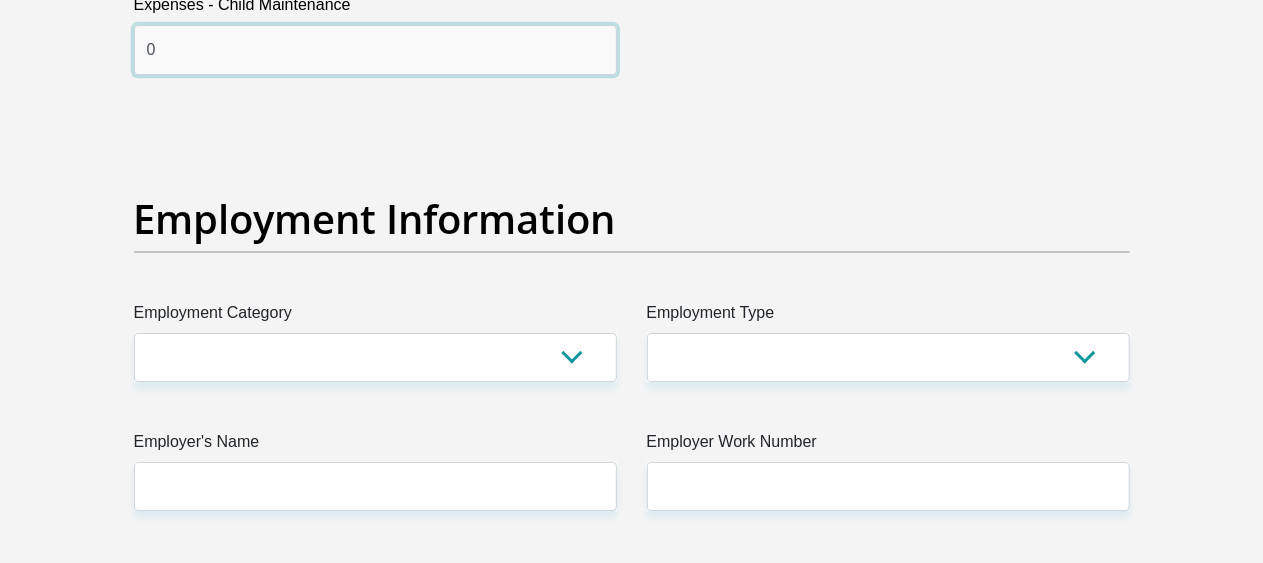 type on "0" 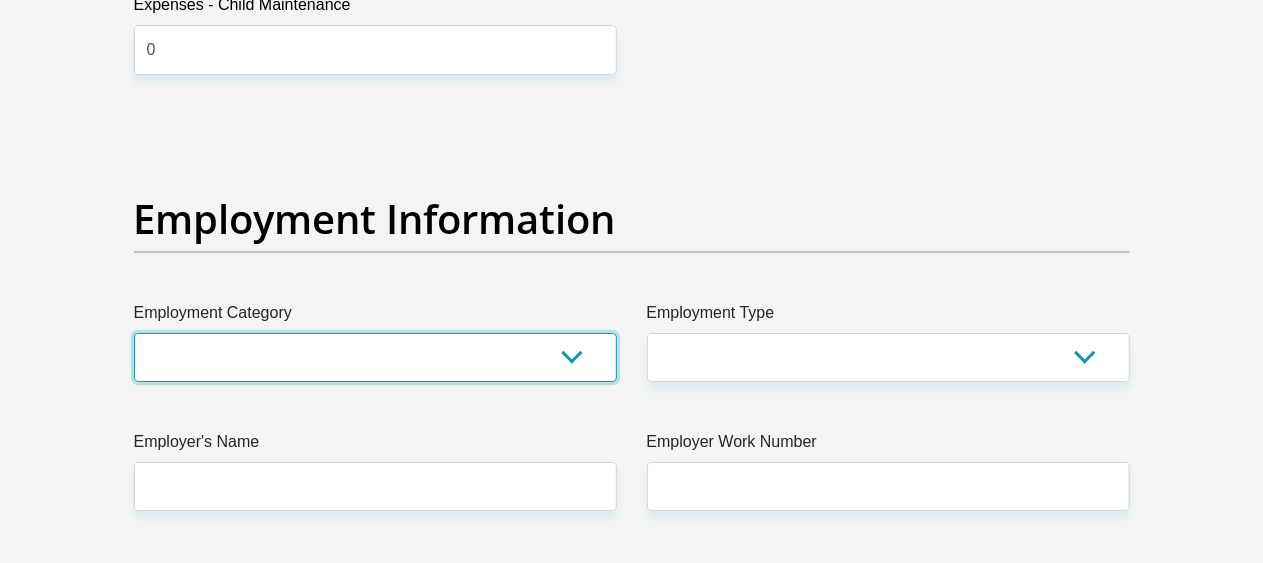 click on "AGRICULTURE
ALCOHOL & TOBACCO
CONSTRUCTION MATERIALS
METALLURGY
EQUIPMENT FOR RENEWABLE ENERGY
SPECIALIZED CONTRACTORS
CAR
GAMING (INCL. INTERNET
OTHER WHOLESALE
UNLICENSED PHARMACEUTICALS
CURRENCY EXCHANGE HOUSES
OTHER FINANCIAL INSTITUTIONS & INSURANCE
REAL ESTATE AGENTS
OIL & GAS
OTHER MATERIALS (E.G. IRON ORE)
PRECIOUS STONES & PRECIOUS METALS
POLITICAL ORGANIZATIONS
RELIGIOUS ORGANIZATIONS(NOT SECTS)
ACTI. HAVING BUSINESS DEAL WITH PUBLIC ADMINISTRATION
LAUNDROMATS" at bounding box center (375, 357) 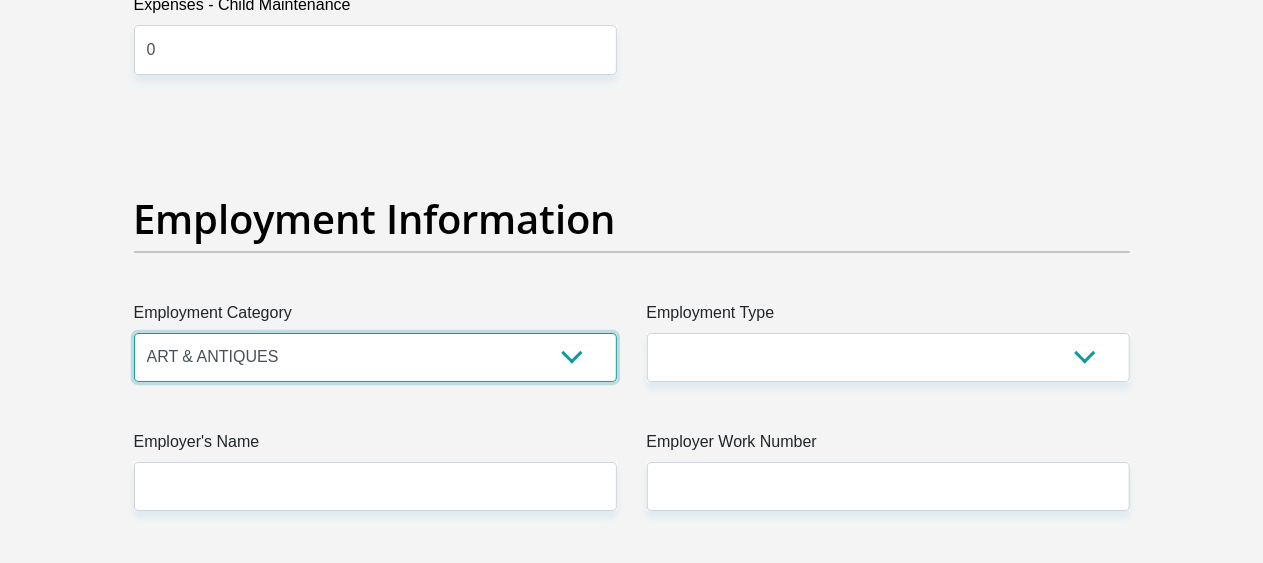 click on "AGRICULTURE
ALCOHOL & TOBACCO
CONSTRUCTION MATERIALS
METALLURGY
EQUIPMENT FOR RENEWABLE ENERGY
SPECIALIZED CONTRACTORS
CAR
GAMING (INCL. INTERNET
OTHER WHOLESALE
UNLICENSED PHARMACEUTICALS
CURRENCY EXCHANGE HOUSES
OTHER FINANCIAL INSTITUTIONS & INSURANCE
REAL ESTATE AGENTS
OIL & GAS
OTHER MATERIALS (E.G. IRON ORE)
PRECIOUS STONES & PRECIOUS METALS
POLITICAL ORGANIZATIONS
RELIGIOUS ORGANIZATIONS(NOT SECTS)
ACTI. HAVING BUSINESS DEAL WITH PUBLIC ADMINISTRATION
LAUNDROMATS" at bounding box center (375, 357) 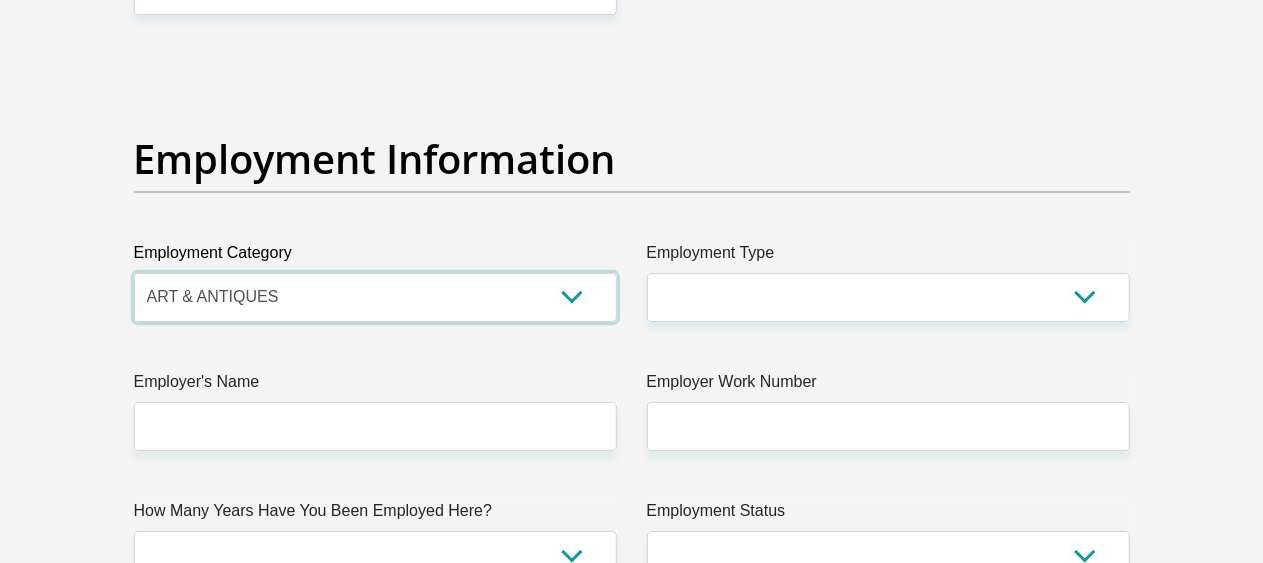 scroll, scrollTop: 3597, scrollLeft: 0, axis: vertical 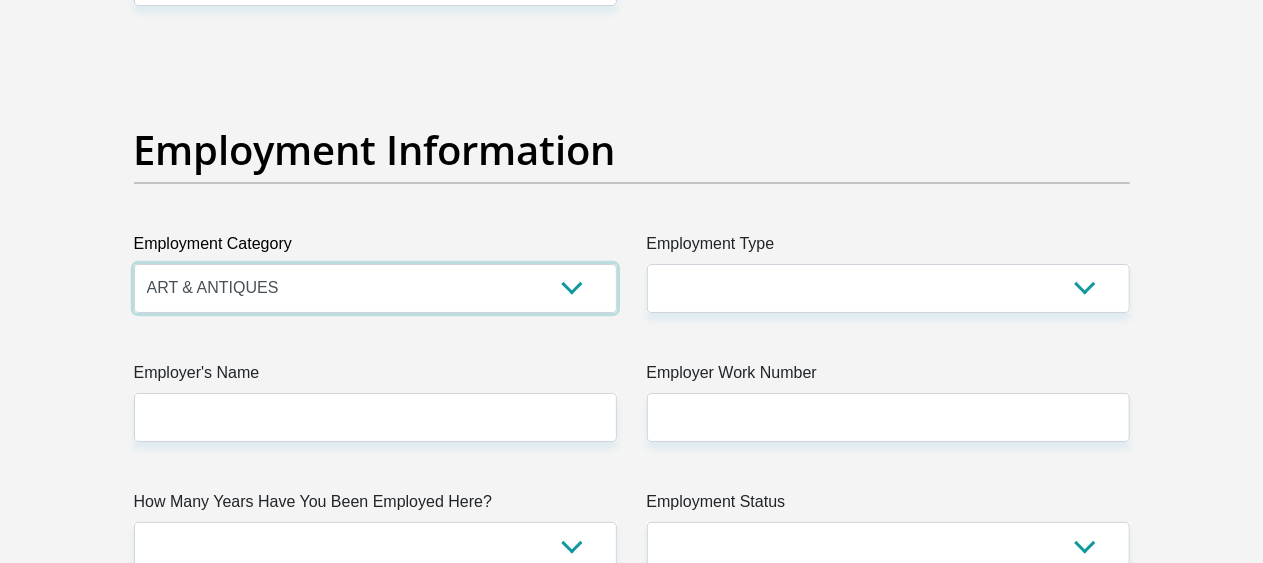 click on "AGRICULTURE
ALCOHOL & TOBACCO
CONSTRUCTION MATERIALS
METALLURGY
EQUIPMENT FOR RENEWABLE ENERGY
SPECIALIZED CONTRACTORS
CAR
GAMING (INCL. INTERNET
OTHER WHOLESALE
UNLICENSED PHARMACEUTICALS
CURRENCY EXCHANGE HOUSES
OTHER FINANCIAL INSTITUTIONS & INSURANCE
REAL ESTATE AGENTS
OIL & GAS
OTHER MATERIALS (E.G. IRON ORE)
PRECIOUS STONES & PRECIOUS METALS
POLITICAL ORGANIZATIONS
RELIGIOUS ORGANIZATIONS(NOT SECTS)
ACTI. HAVING BUSINESS DEAL WITH PUBLIC ADMINISTRATION
LAUNDROMATS" at bounding box center (375, 288) 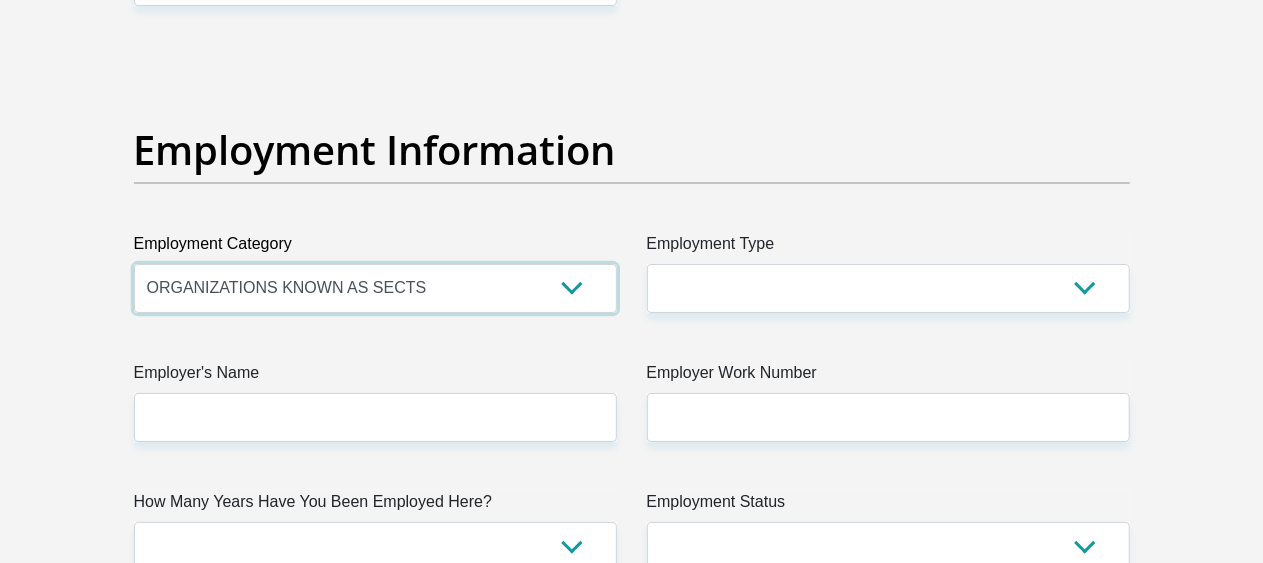 click on "AGRICULTURE
ALCOHOL & TOBACCO
CONSTRUCTION MATERIALS
METALLURGY
EQUIPMENT FOR RENEWABLE ENERGY
SPECIALIZED CONTRACTORS
CAR
GAMING (INCL. INTERNET
OTHER WHOLESALE
UNLICENSED PHARMACEUTICALS
CURRENCY EXCHANGE HOUSES
OTHER FINANCIAL INSTITUTIONS & INSURANCE
REAL ESTATE AGENTS
OIL & GAS
OTHER MATERIALS (E.G. IRON ORE)
PRECIOUS STONES & PRECIOUS METALS
POLITICAL ORGANIZATIONS
RELIGIOUS ORGANIZATIONS(NOT SECTS)
ACTI. HAVING BUSINESS DEAL WITH PUBLIC ADMINISTRATION
LAUNDROMATS" at bounding box center (375, 288) 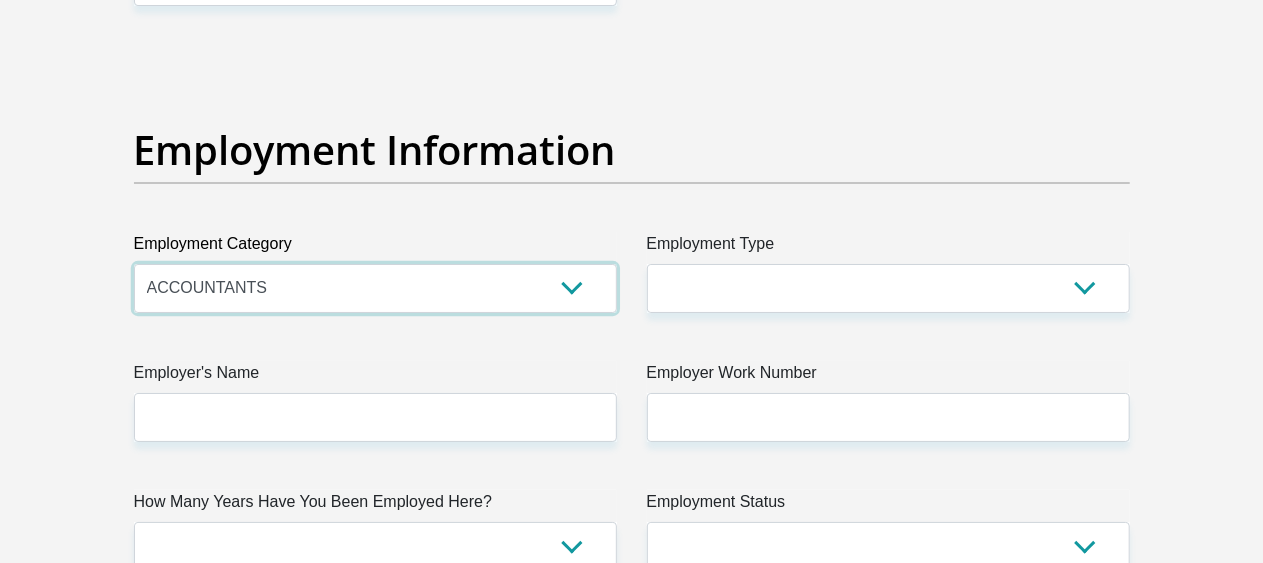click on "AGRICULTURE
ALCOHOL & TOBACCO
CONSTRUCTION MATERIALS
METALLURGY
EQUIPMENT FOR RENEWABLE ENERGY
SPECIALIZED CONTRACTORS
CAR
GAMING (INCL. INTERNET
OTHER WHOLESALE
UNLICENSED PHARMACEUTICALS
CURRENCY EXCHANGE HOUSES
OTHER FINANCIAL INSTITUTIONS & INSURANCE
REAL ESTATE AGENTS
OIL & GAS
OTHER MATERIALS (E.G. IRON ORE)
PRECIOUS STONES & PRECIOUS METALS
POLITICAL ORGANIZATIONS
RELIGIOUS ORGANIZATIONS(NOT SECTS)
ACTI. HAVING BUSINESS DEAL WITH PUBLIC ADMINISTRATION
LAUNDROMATS" at bounding box center [375, 288] 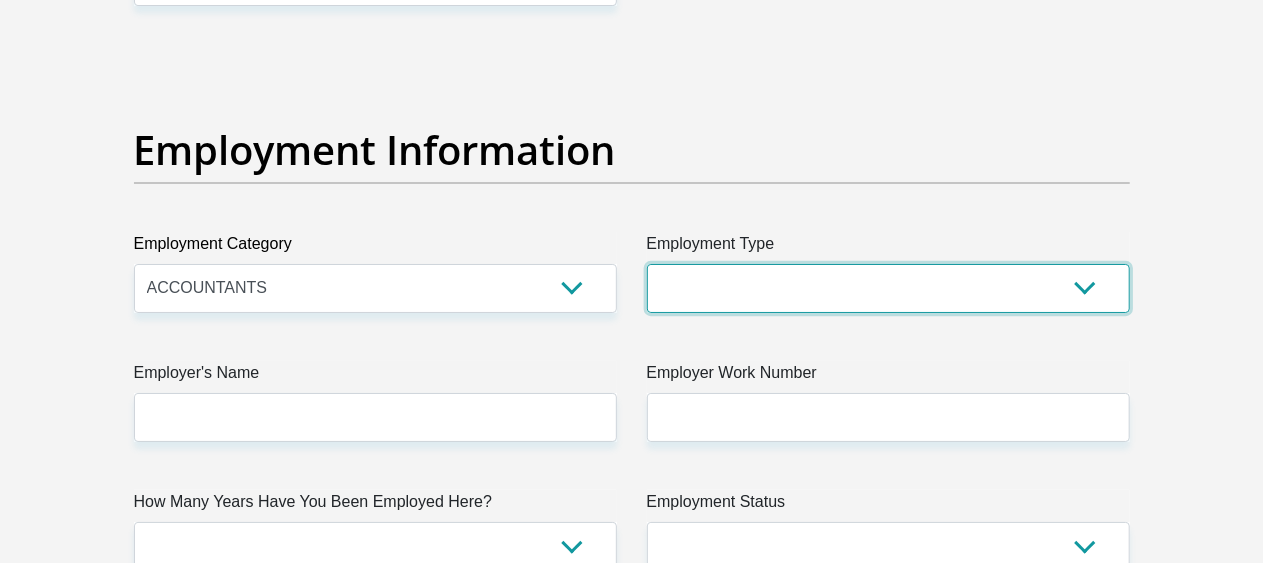 click on "College/Lecturer
Craft Seller
Creative
Driver
Executive
Farmer
Forces - Non Commissioned
Forces - Officer
Hawker
Housewife
Labourer
Licenced Professional
Manager
Miner
Non Licenced Professional
Office Staff/Clerk
Outside Worker
Pensioner
Permanent Teacher
Production/Manufacturing
Sales
Self-Employed
Semi-Professional Worker
Service Industry  Social Worker  Student" at bounding box center (888, 288) 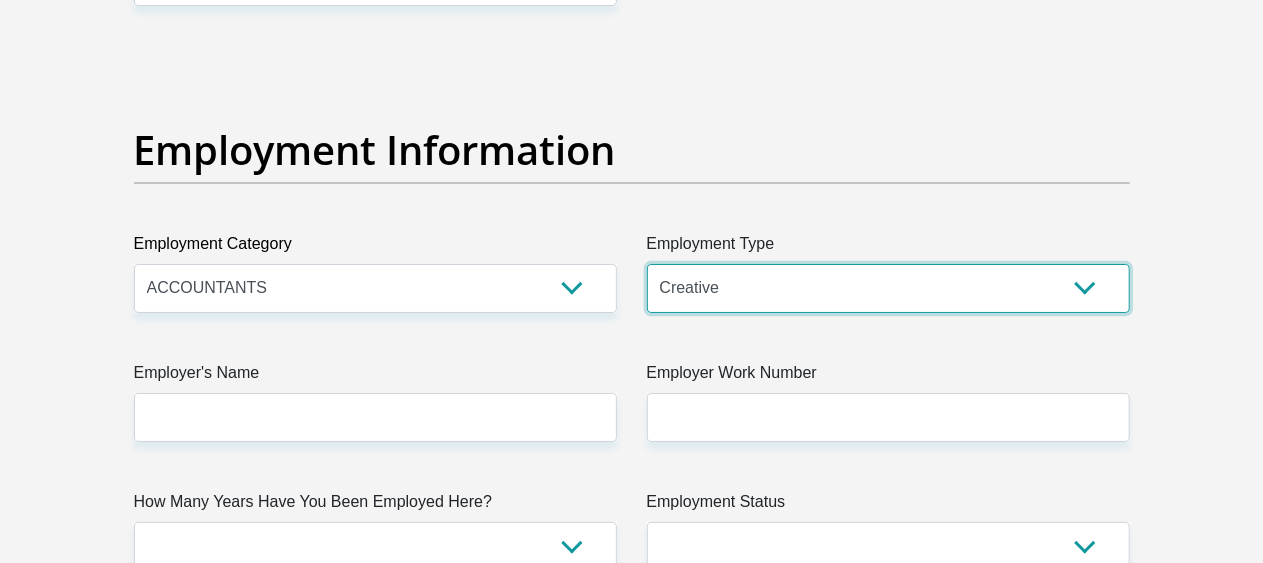 click on "College/Lecturer
Craft Seller
Creative
Driver
Executive
Farmer
Forces - Non Commissioned
Forces - Officer
Hawker
Housewife
Labourer
Licenced Professional
Manager
Miner
Non Licenced Professional
Office Staff/Clerk
Outside Worker
Pensioner
Permanent Teacher
Production/Manufacturing
Sales
Self-Employed
Semi-Professional Worker
Service Industry  Social Worker  Student" at bounding box center (888, 288) 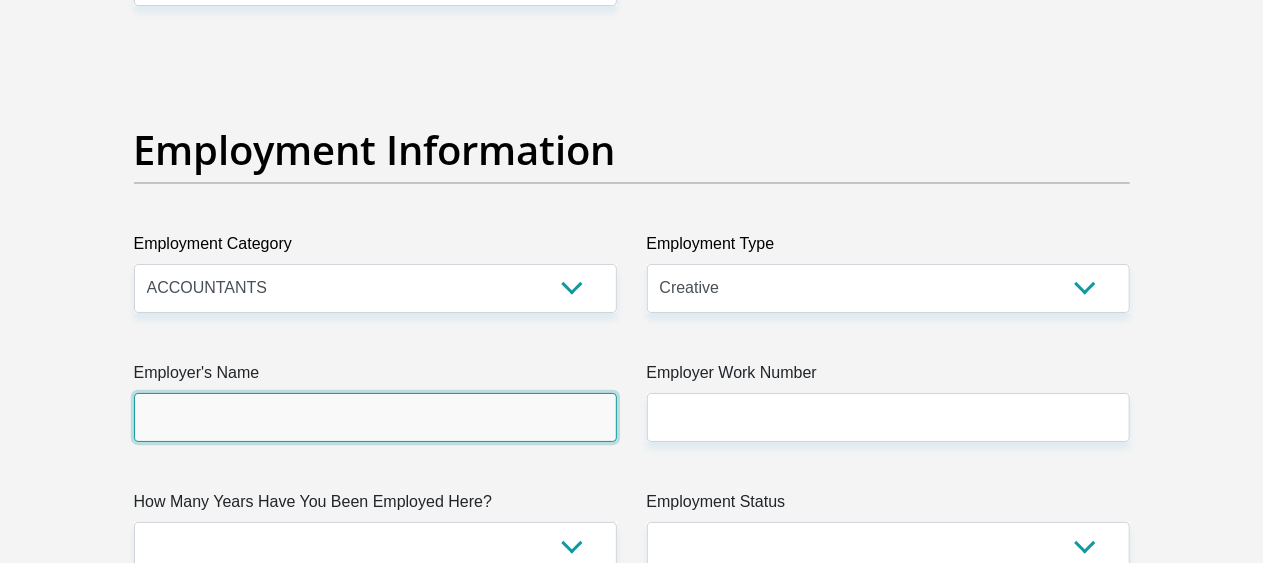 click on "Employer's Name" at bounding box center [375, 417] 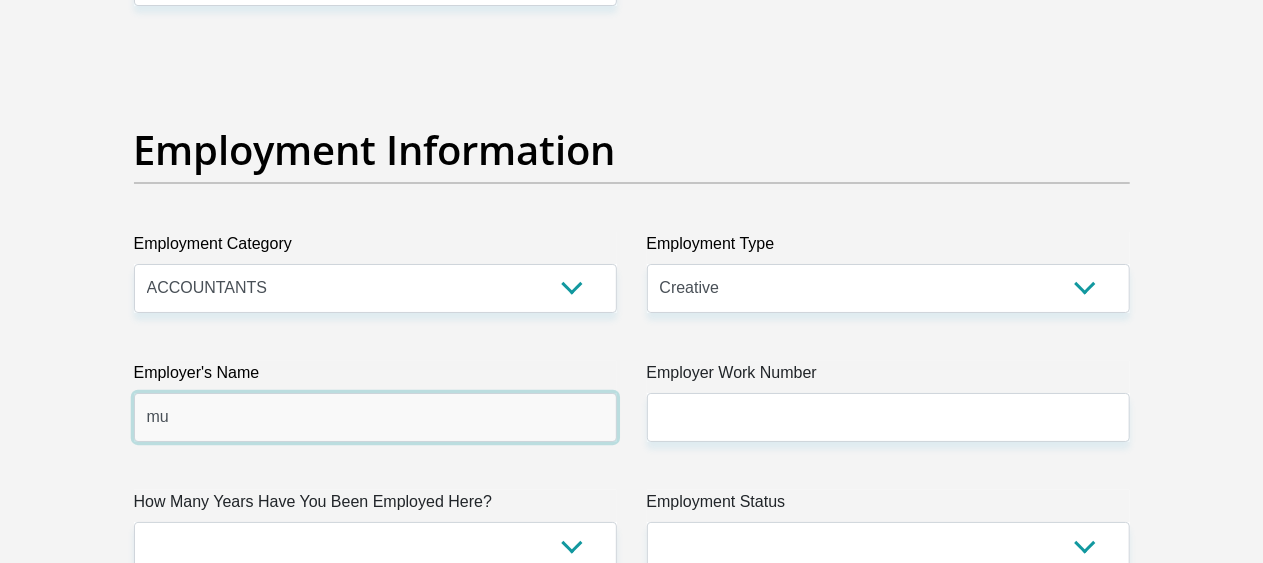 type on "m" 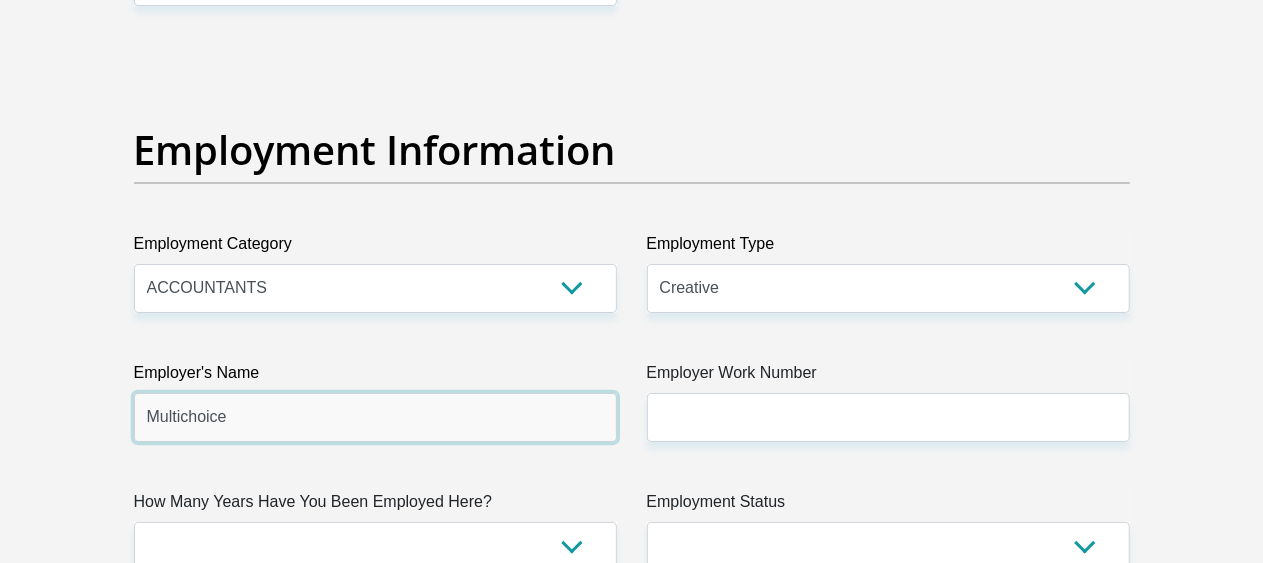 type on "Multichoice" 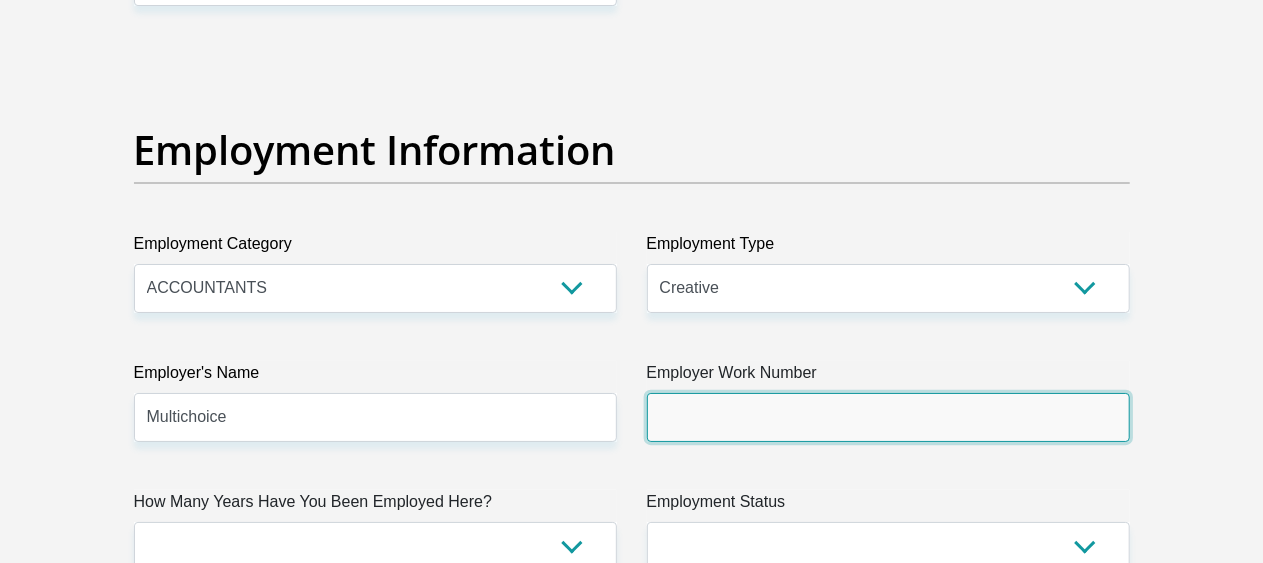 click on "Employer Work Number" at bounding box center [888, 417] 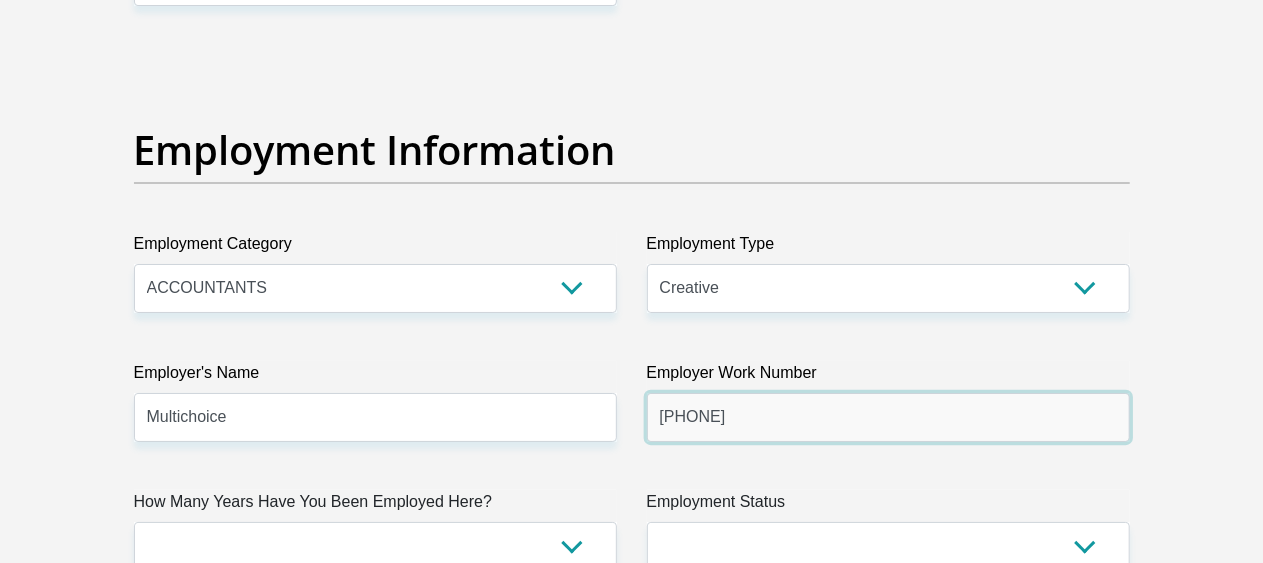 type on "0112893000" 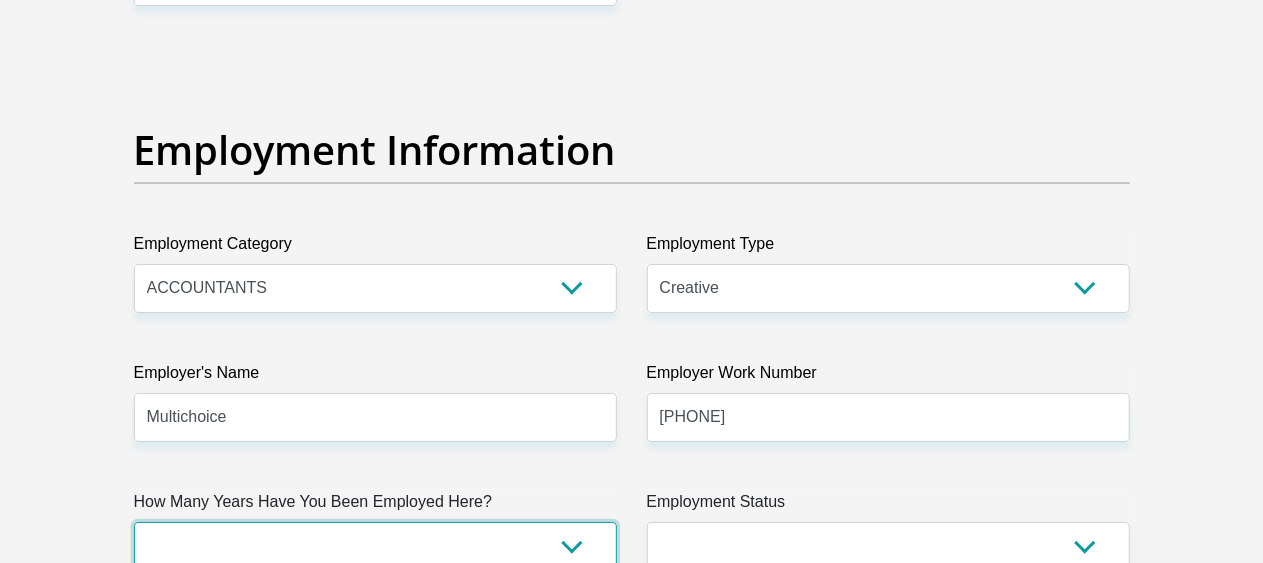 click on "less than 1 year
1-3 years
3-5 years
5+ years" at bounding box center [375, 546] 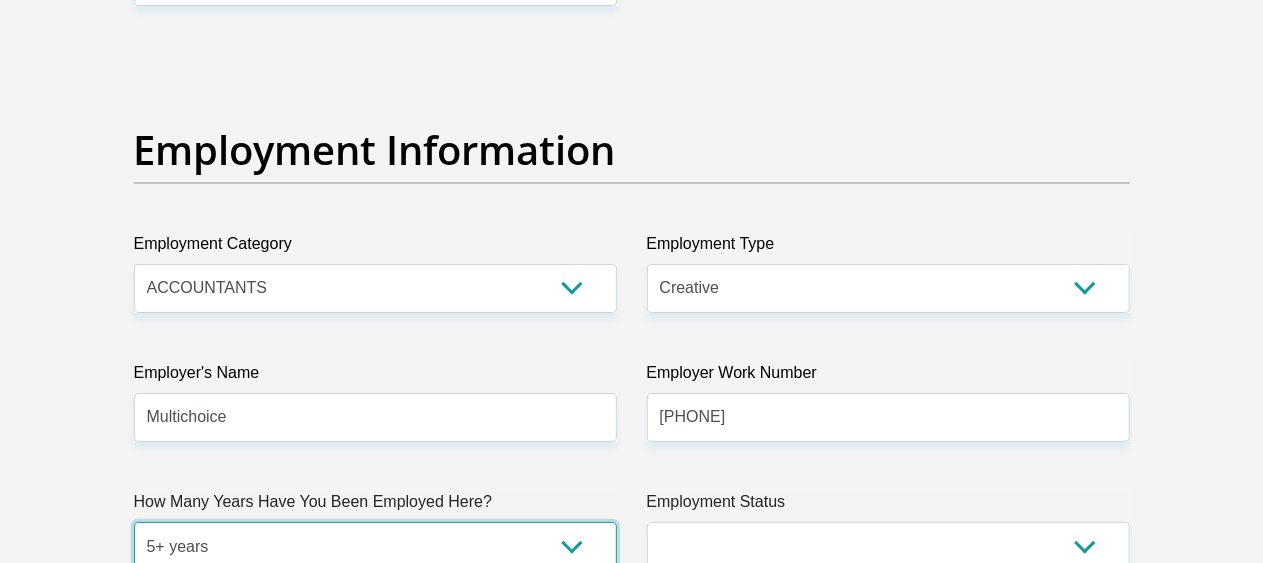 click on "less than 1 year
1-3 years
3-5 years
5+ years" at bounding box center (375, 546) 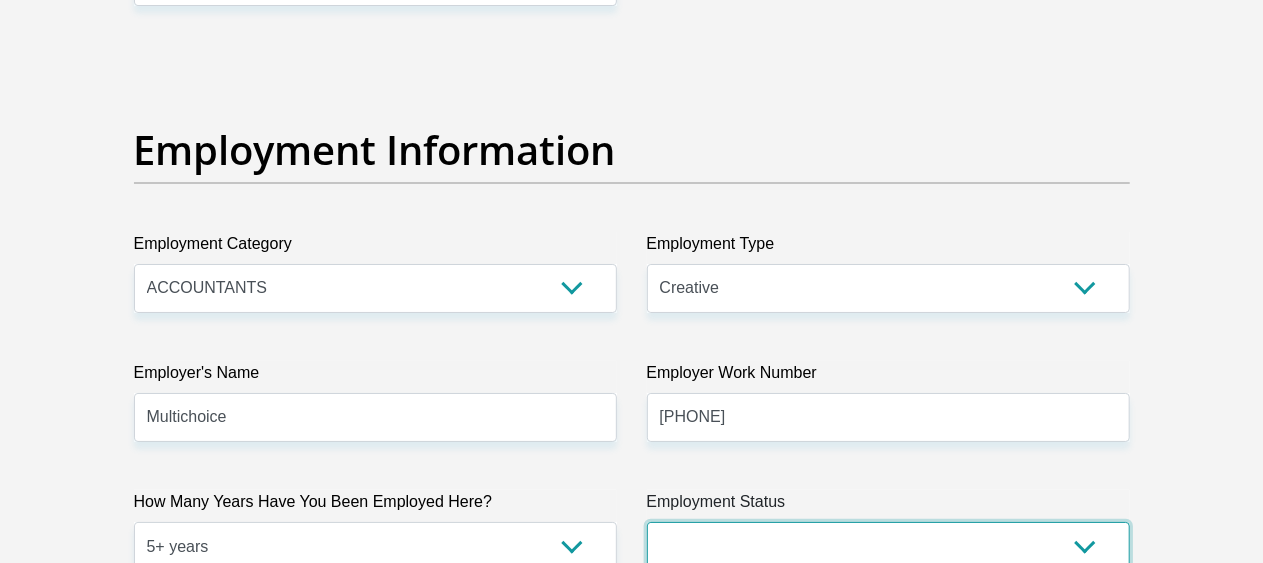 click on "Permanent/Full-time
Part-time/Casual
Contract Worker
Self-Employed
Housewife
Retired
Student
Medically Boarded
Disability
Unemployed" at bounding box center (888, 546) 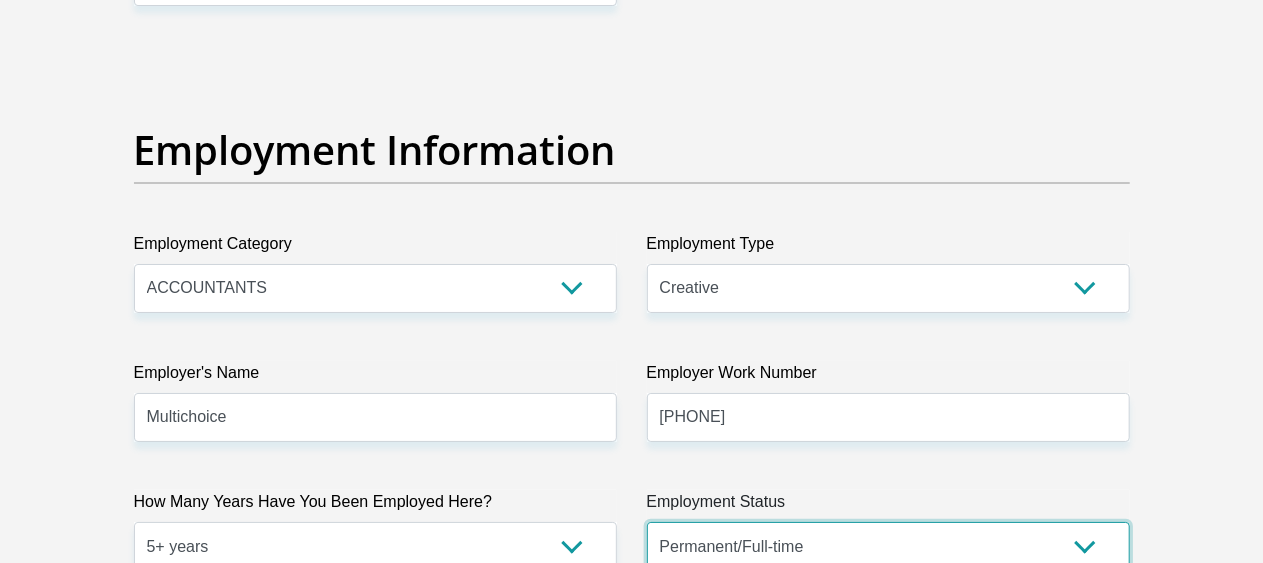 click on "Permanent/Full-time
Part-time/Casual
Contract Worker
Self-Employed
Housewife
Retired
Student
Medically Boarded
Disability
Unemployed" at bounding box center [888, 546] 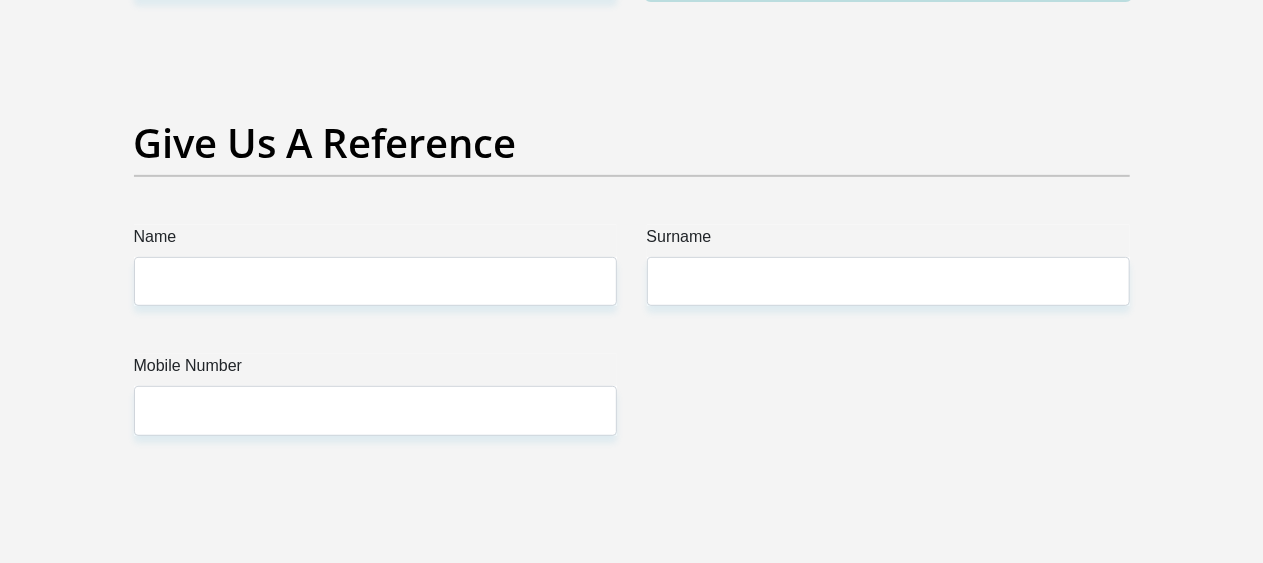 scroll, scrollTop: 4170, scrollLeft: 0, axis: vertical 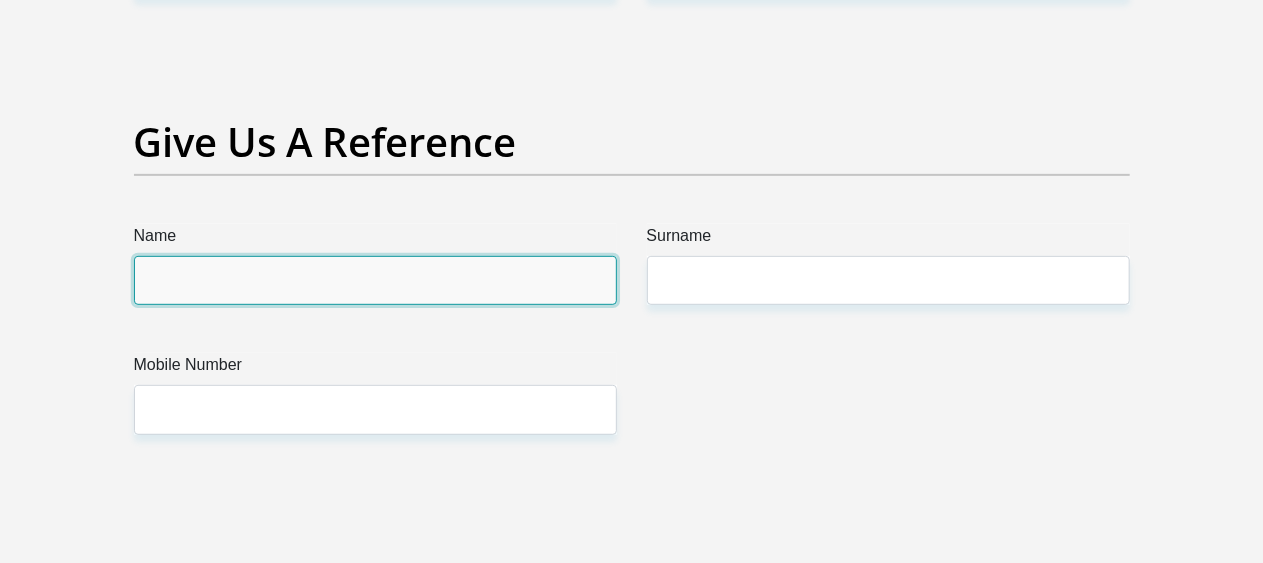 click on "Name" at bounding box center [375, 280] 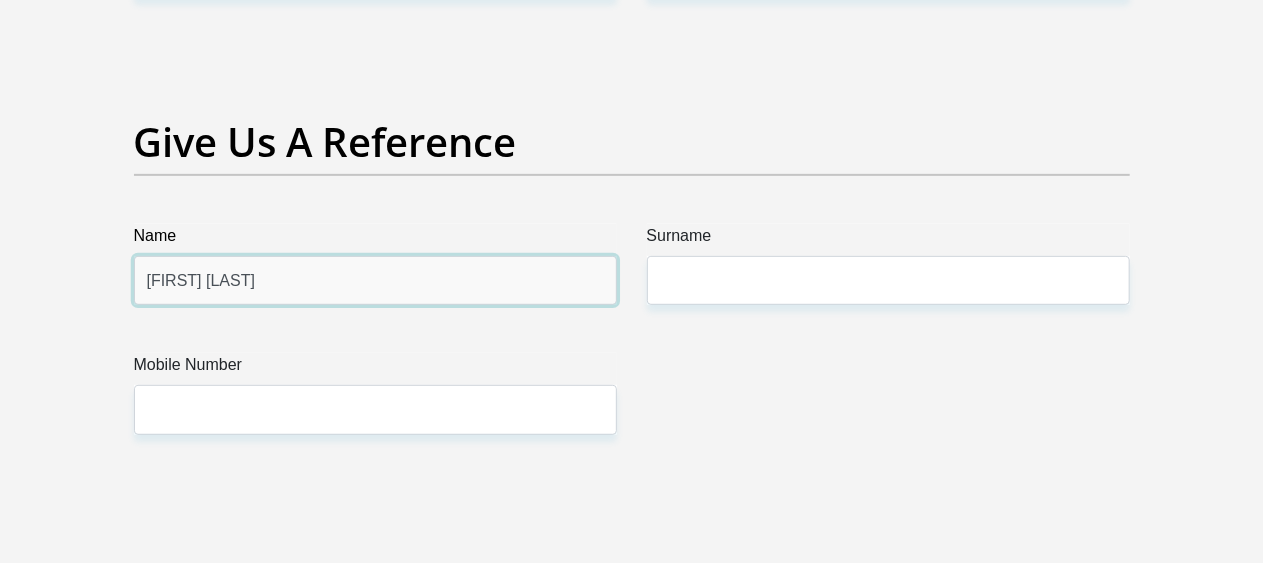 type on "Portia Tsholofelo" 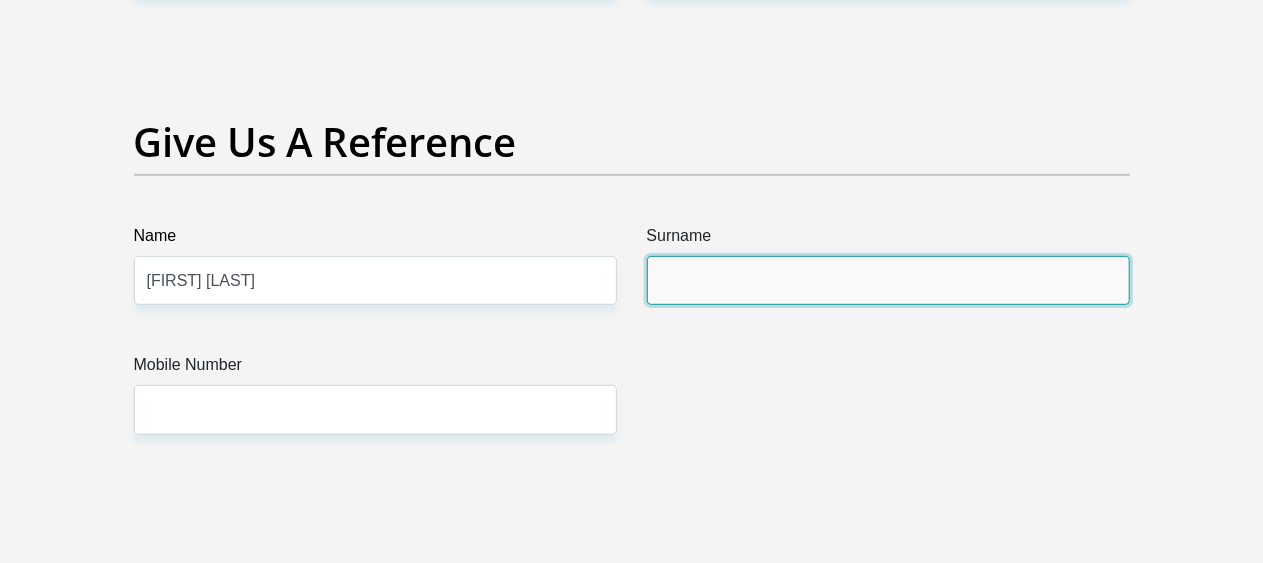 click on "Surname" at bounding box center (888, 280) 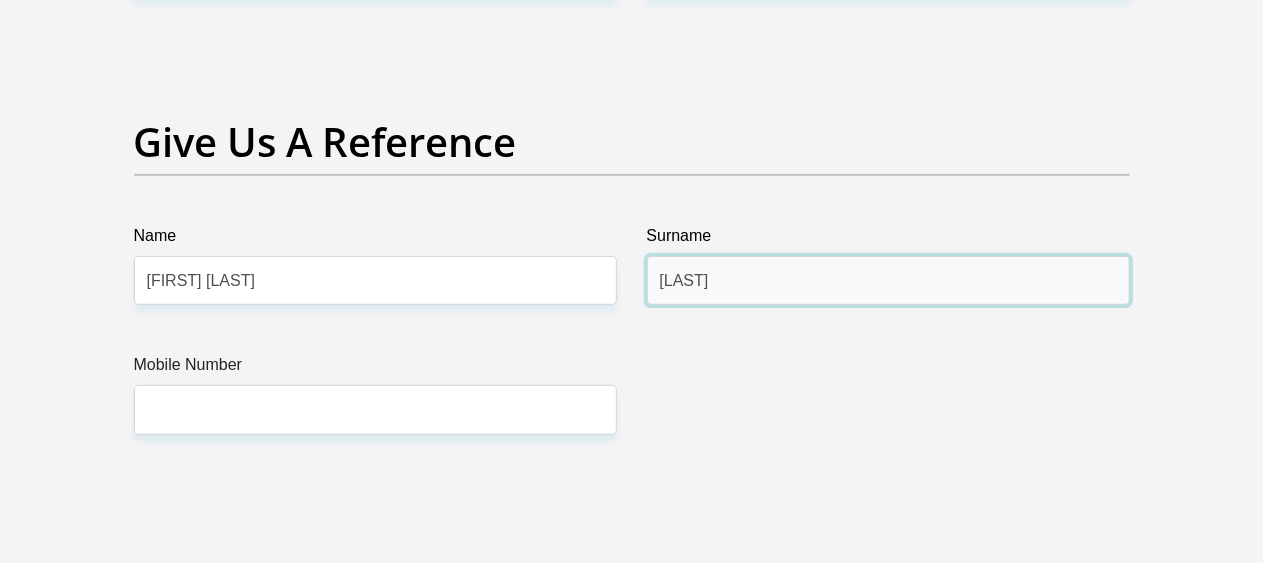 type on "Makoa" 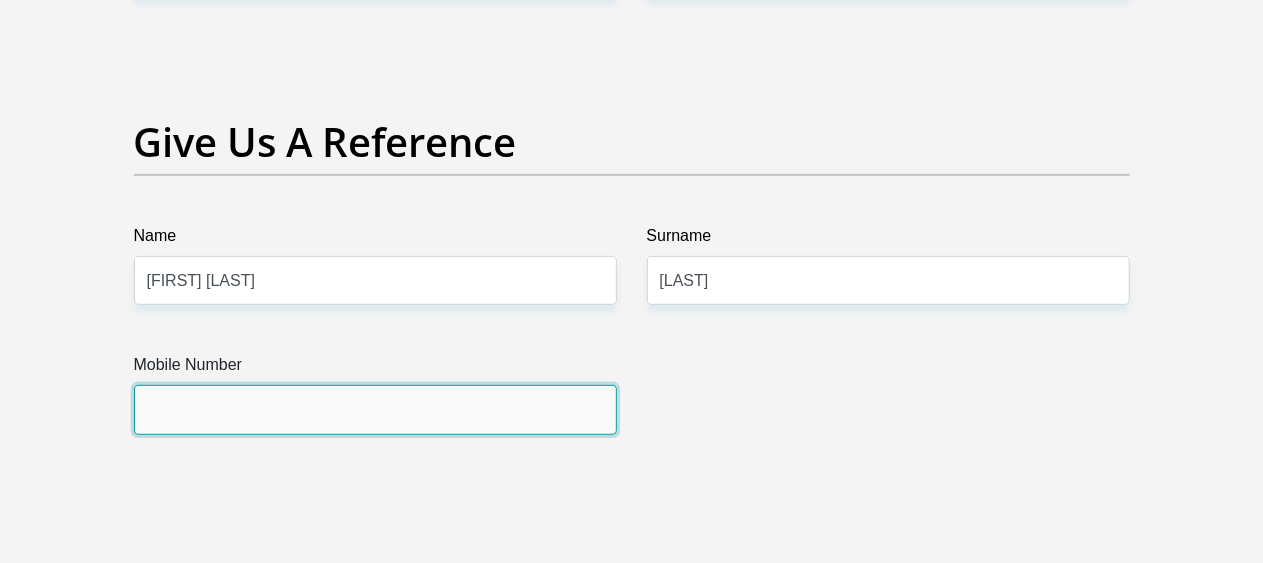 click on "Mobile Number" at bounding box center [375, 409] 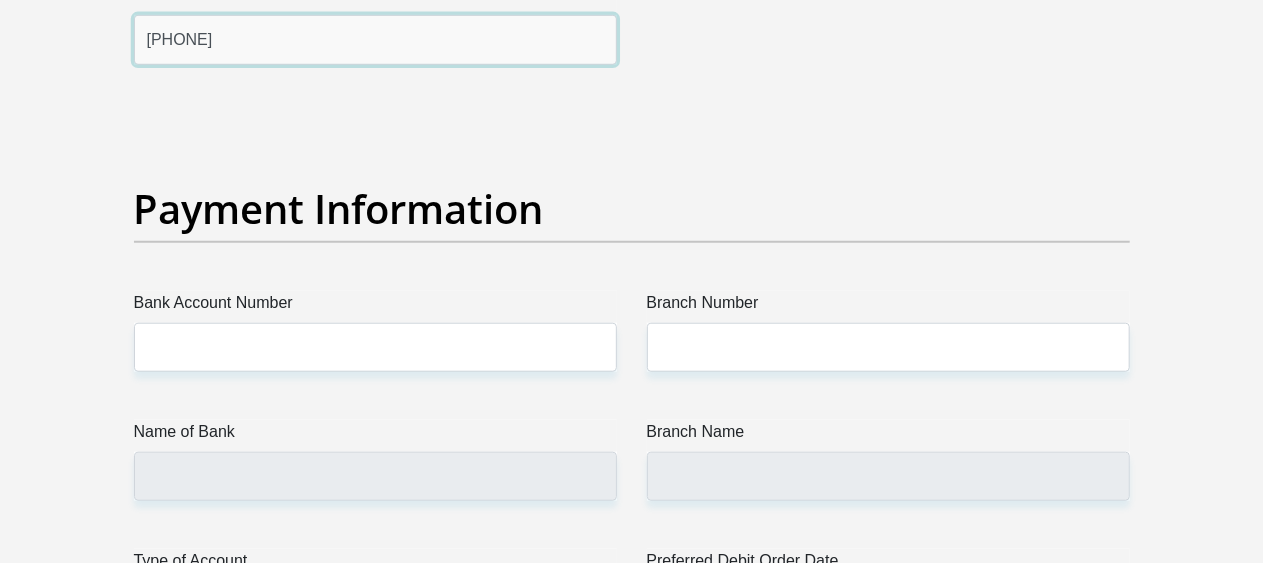 scroll, scrollTop: 4553, scrollLeft: 0, axis: vertical 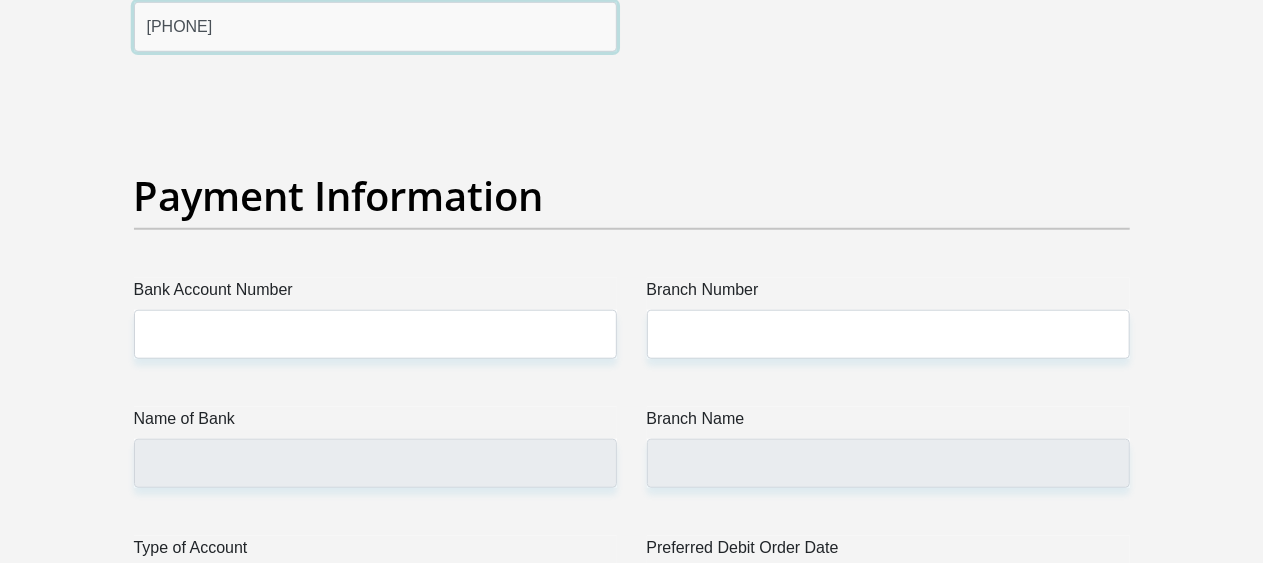type on "0658496090" 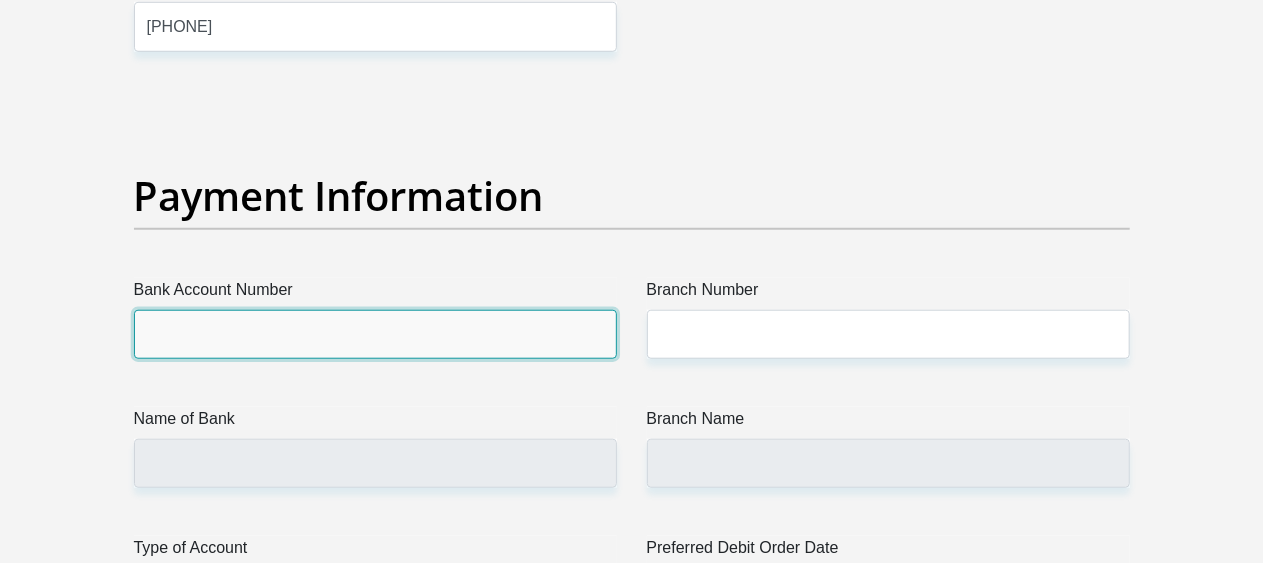 click on "Bank Account Number" at bounding box center (375, 334) 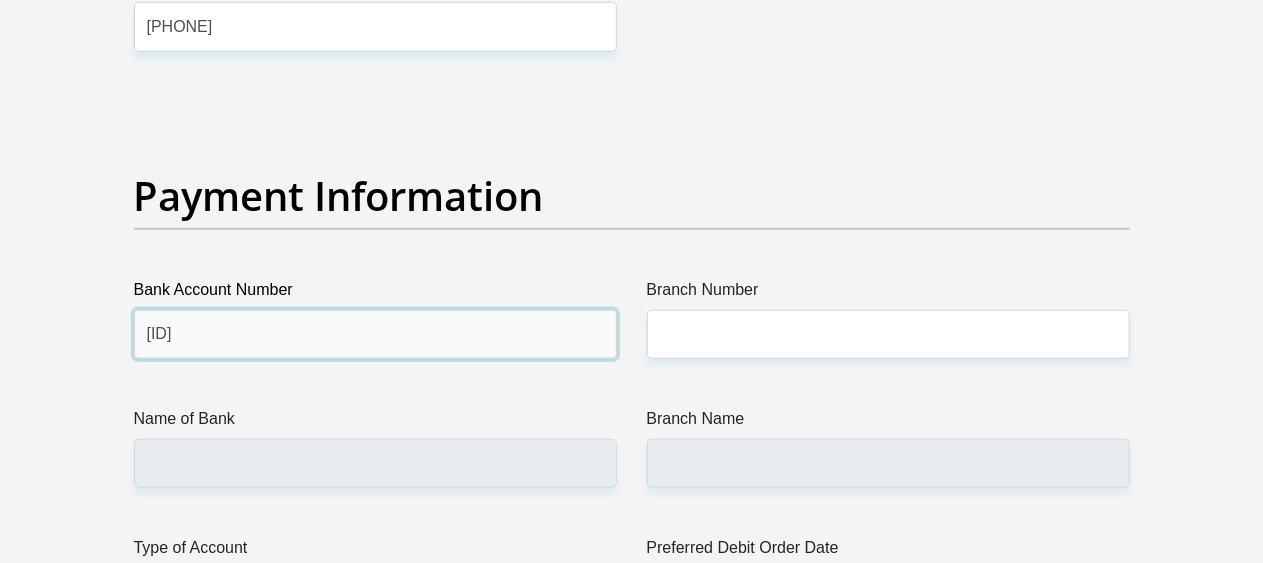 type on "1260087601" 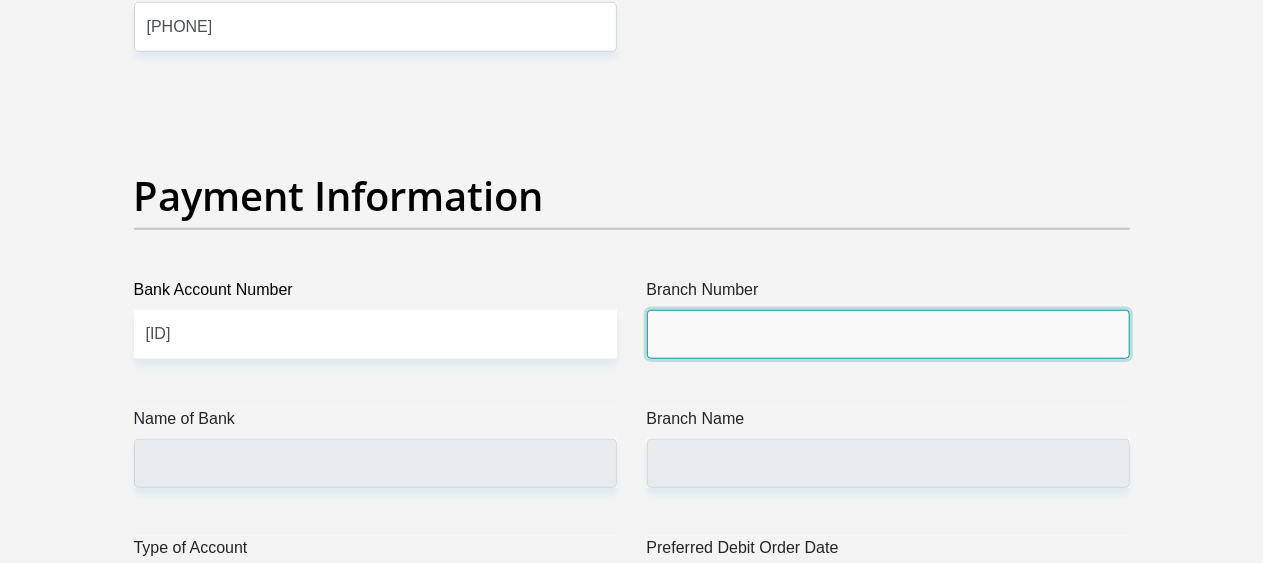 click on "Branch Number" at bounding box center [888, 334] 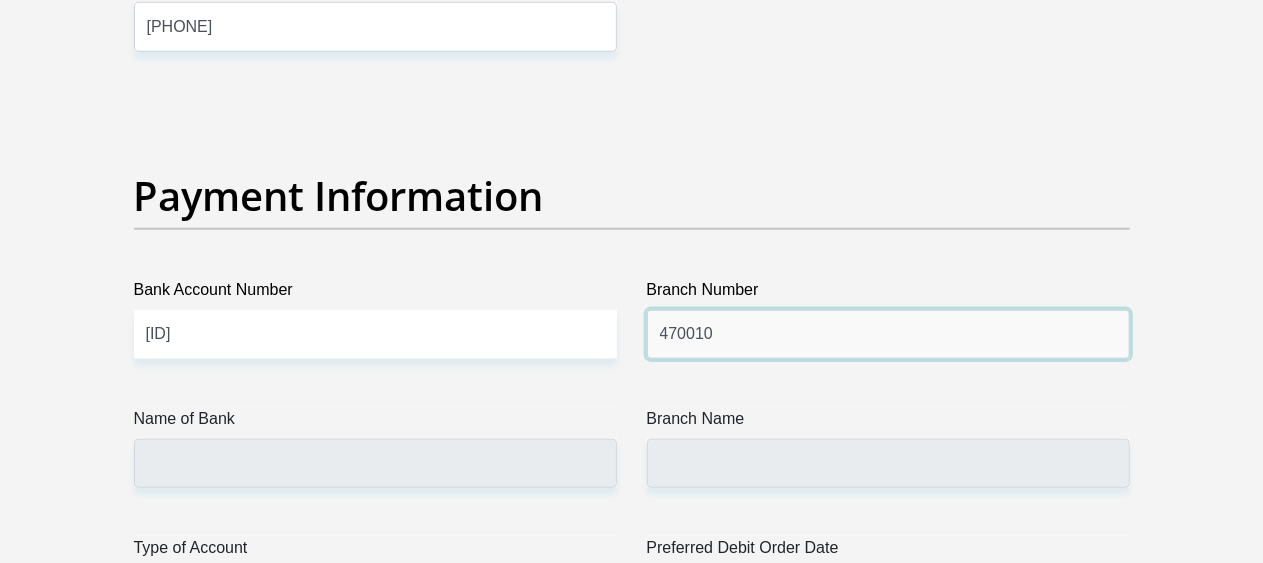 type on "470010" 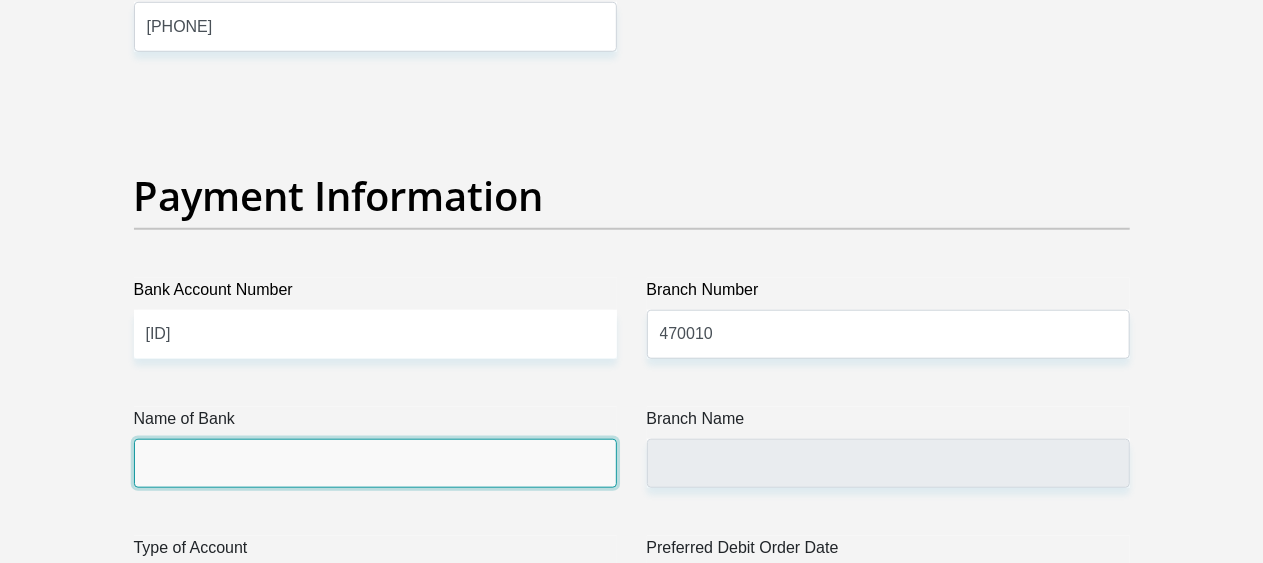 click on "Name of Bank" at bounding box center [375, 463] 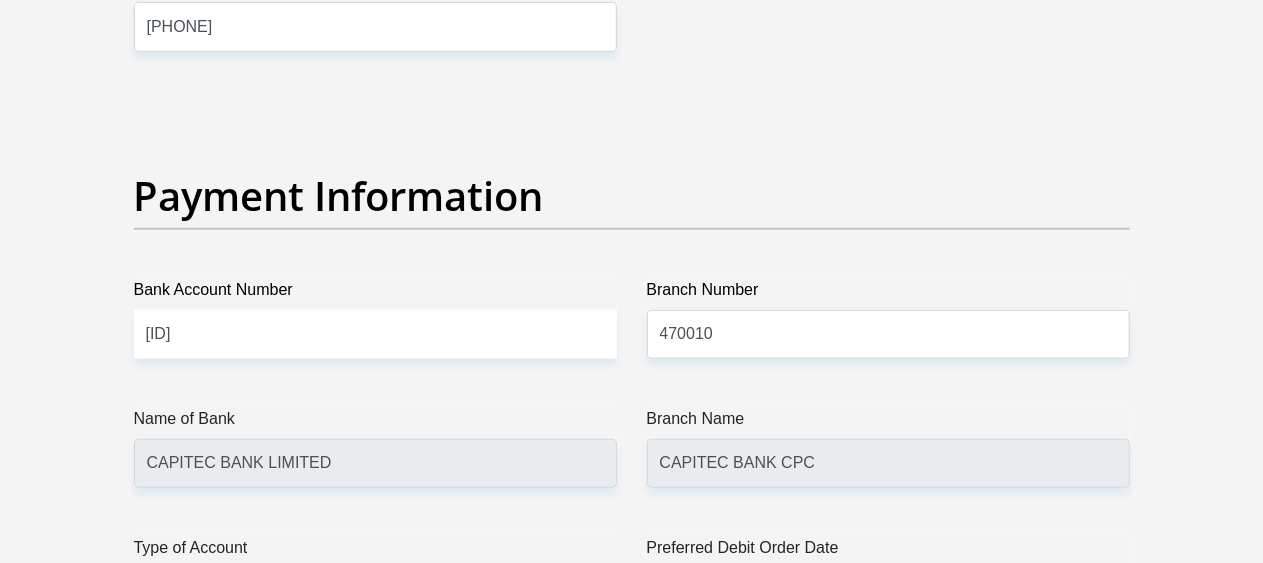 click on "Personal Details
Title
Mr
Ms
Mrs
Dr
Other
First Name
Tebogo
Surname
Mokoke
ID Number
8705195370081
Please input valid ID number
Race
Black
Coloured
Indian
White
Other
Contact Number
0781721818
Please input valid contact number
Nationality" at bounding box center (632, -906) 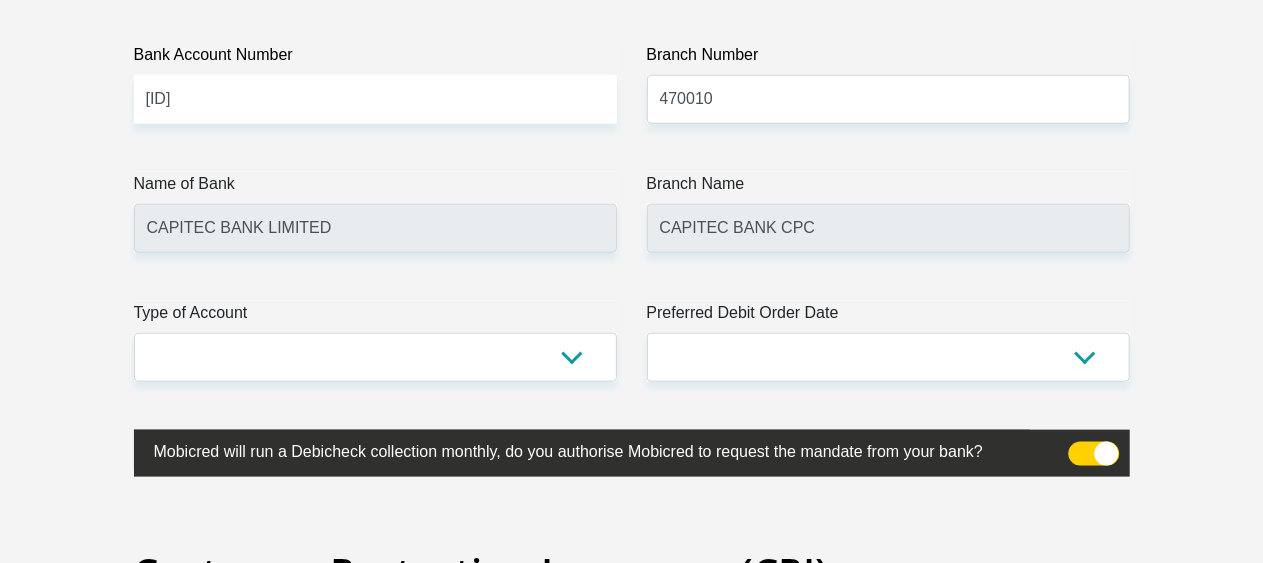 scroll, scrollTop: 4789, scrollLeft: 0, axis: vertical 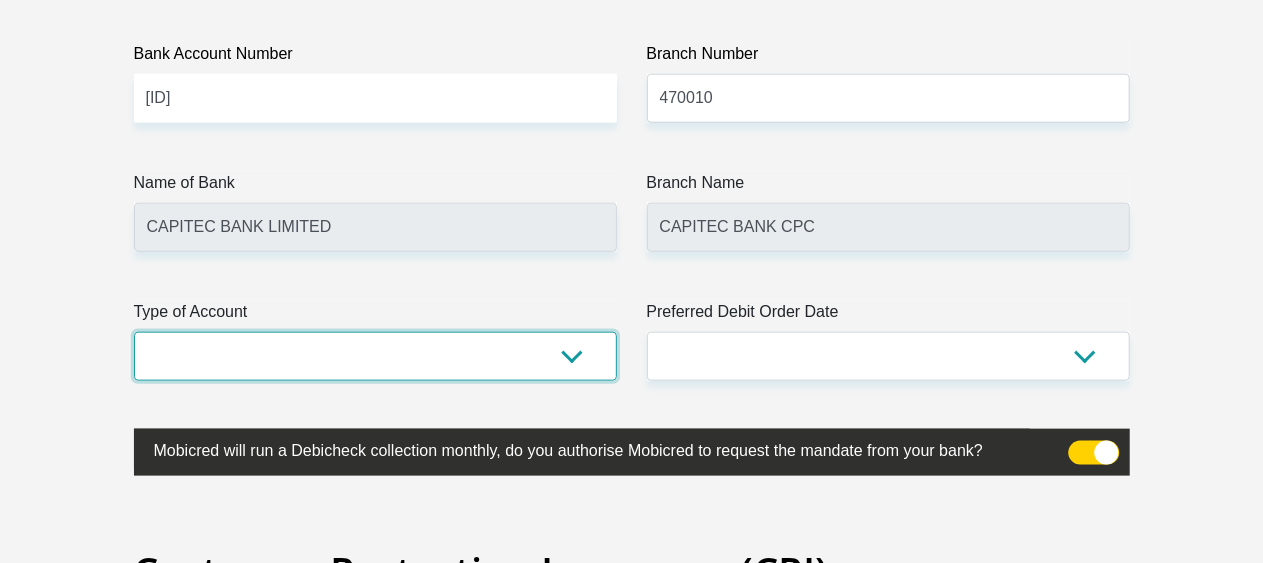 click on "Cheque
Savings" at bounding box center [375, 356] 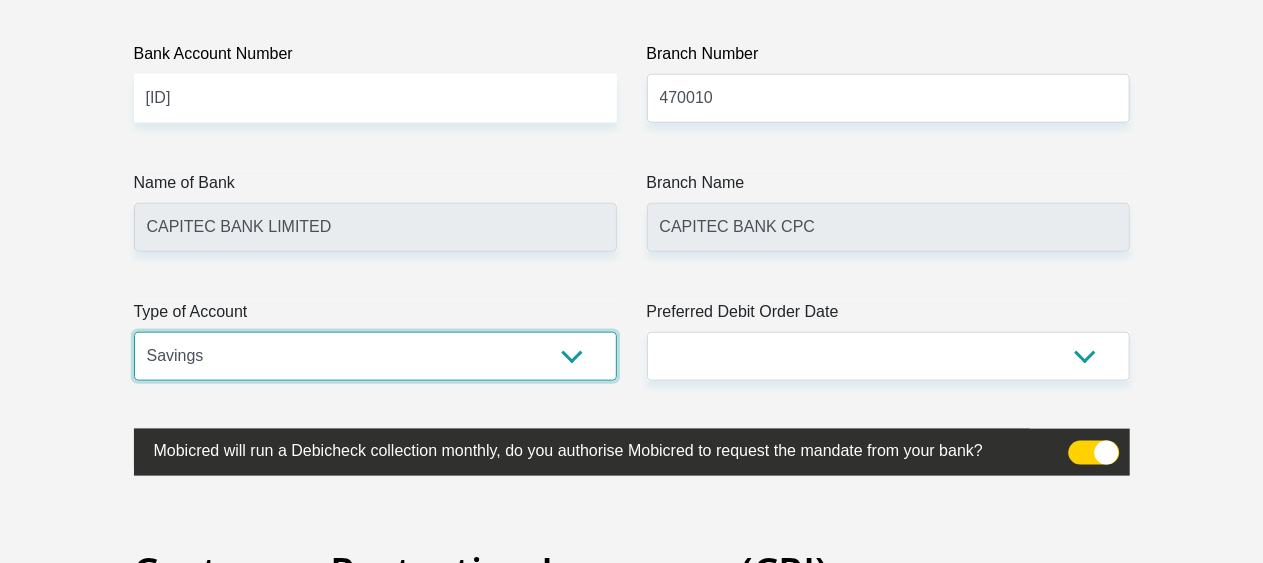 click on "Cheque
Savings" at bounding box center (375, 356) 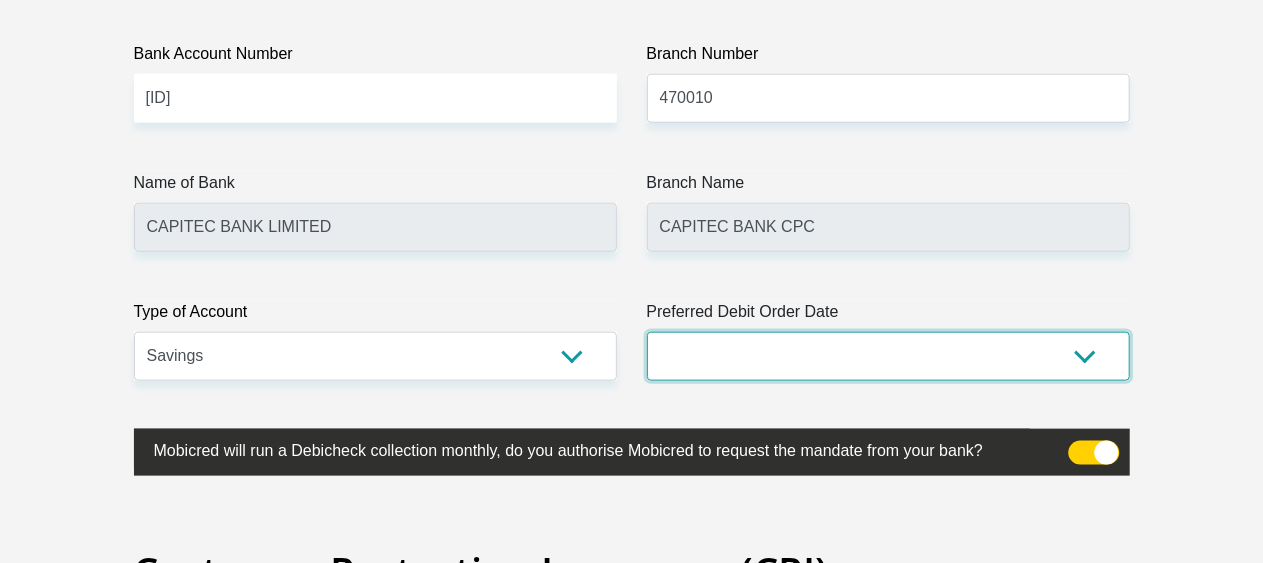click on "1st
2nd
3rd
4th
5th
7th
18th
19th
20th
21st
22nd
23rd
24th
25th
26th
27th
28th
29th
30th" at bounding box center (888, 356) 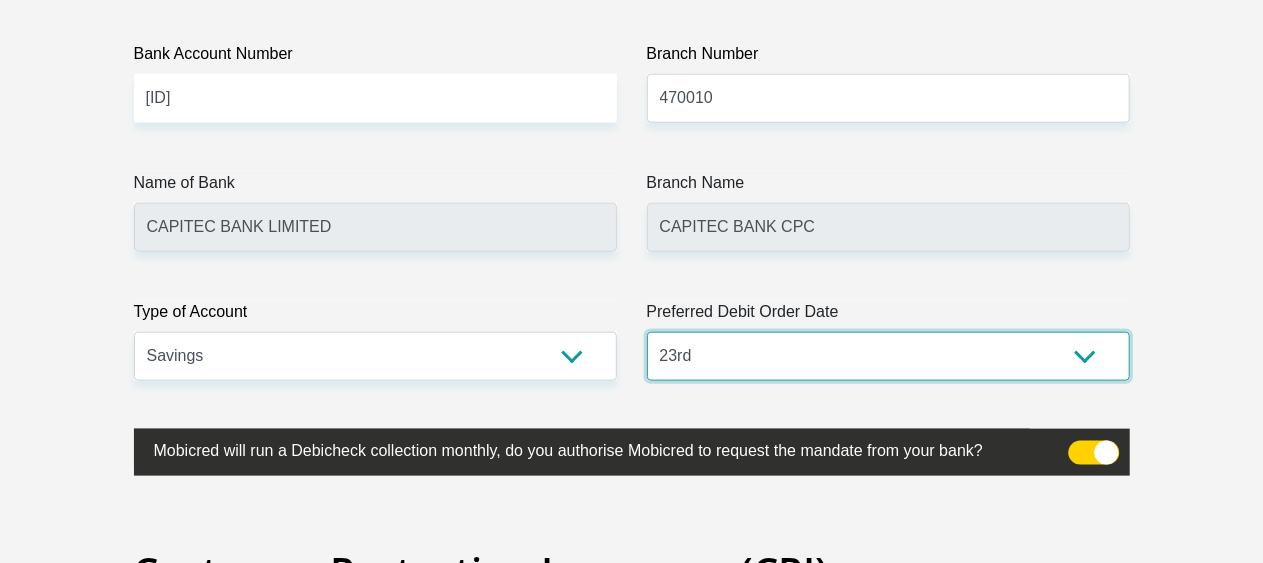 click on "1st
2nd
3rd
4th
5th
7th
18th
19th
20th
21st
22nd
23rd
24th
25th
26th
27th
28th
29th
30th" at bounding box center [888, 356] 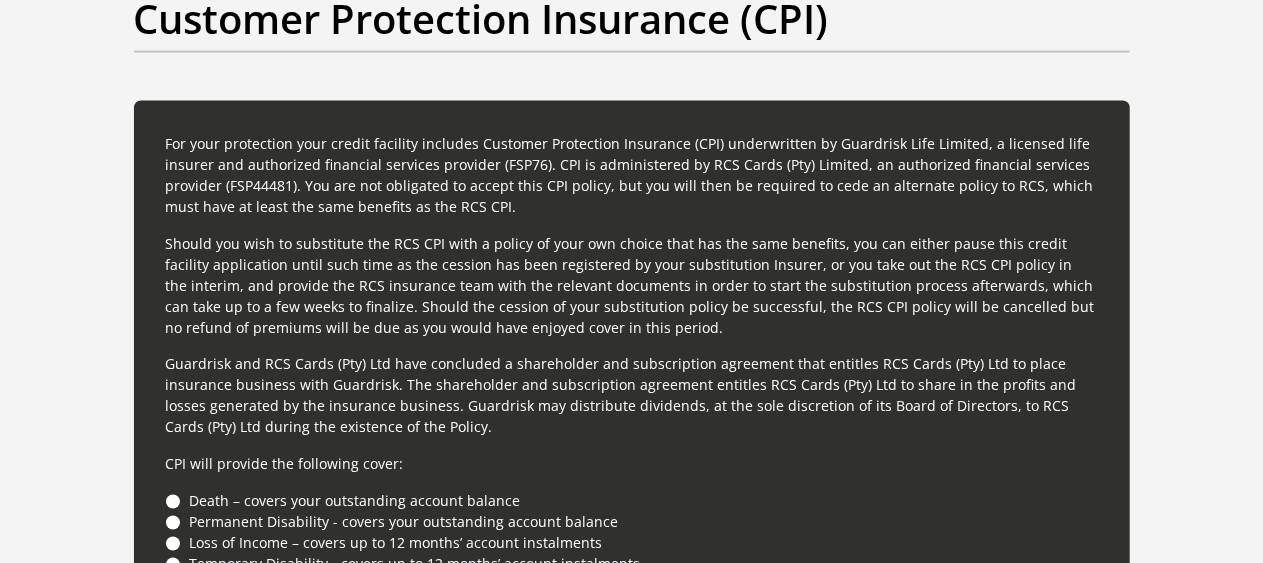 scroll, scrollTop: 5345, scrollLeft: 0, axis: vertical 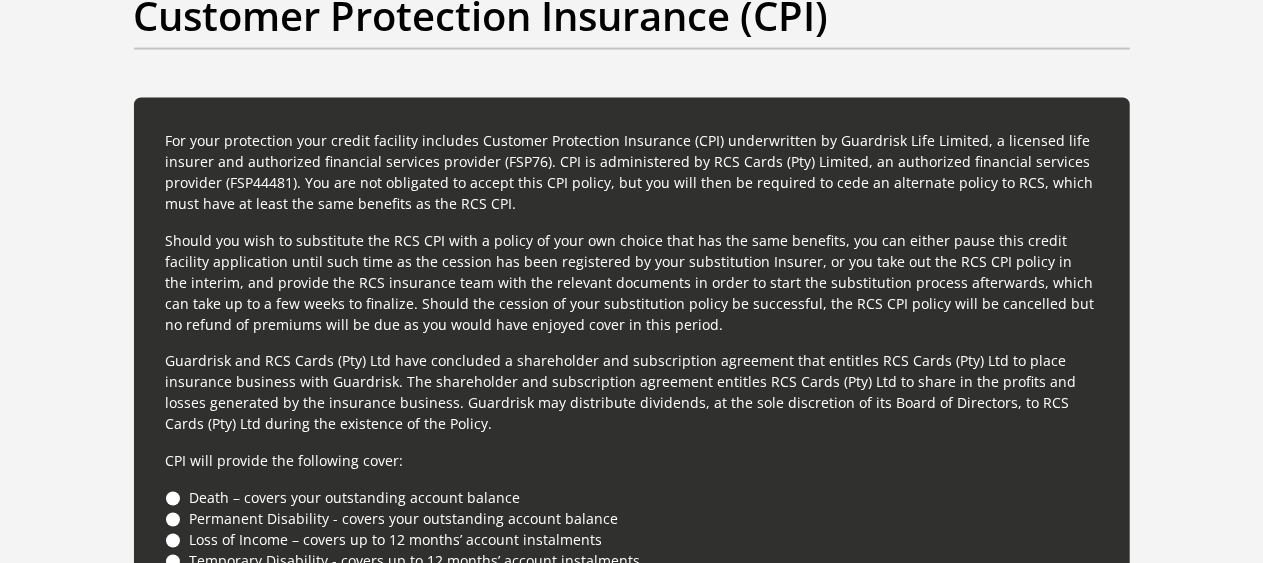 click on "Death – covers your outstanding account balance" at bounding box center (632, 498) 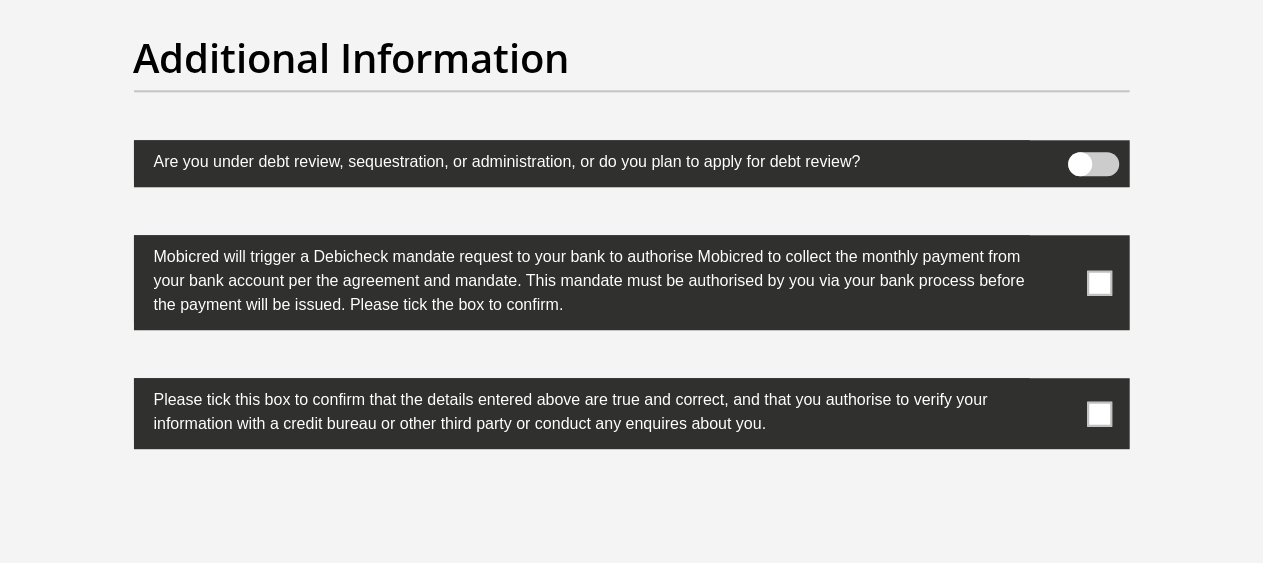 scroll, scrollTop: 6321, scrollLeft: 0, axis: vertical 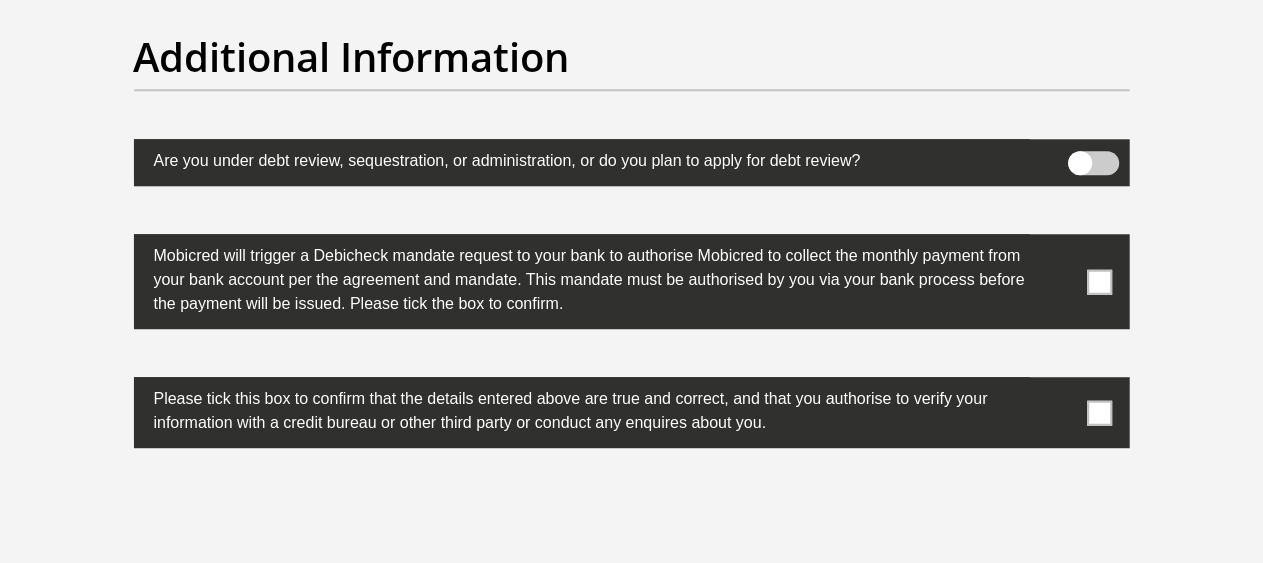click at bounding box center [1099, 281] 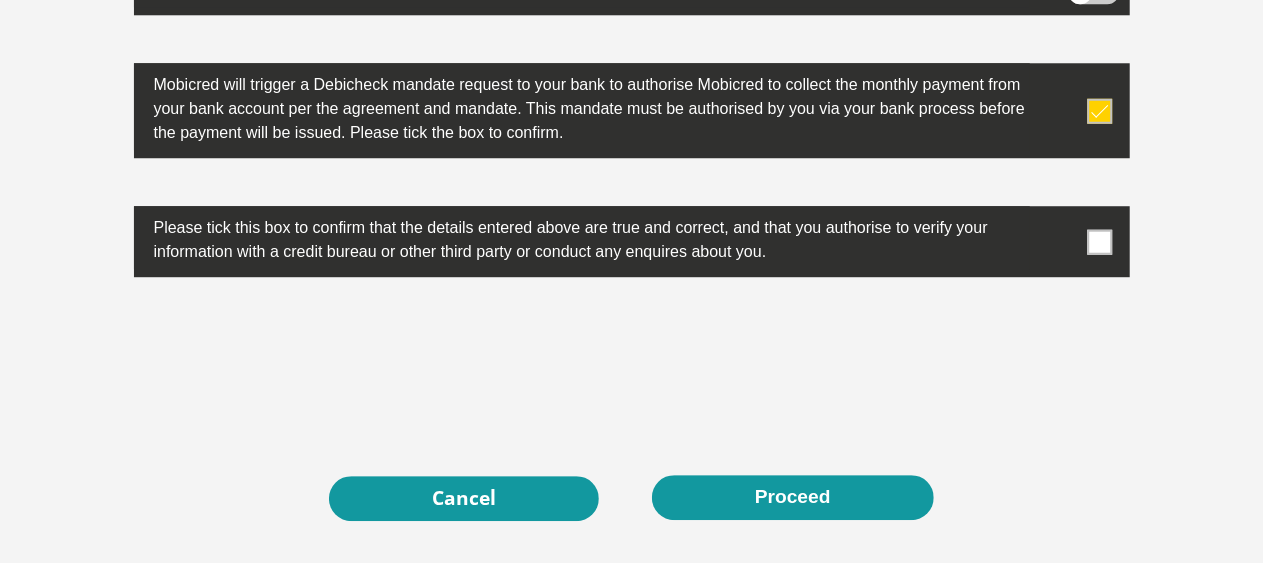 scroll, scrollTop: 6493, scrollLeft: 0, axis: vertical 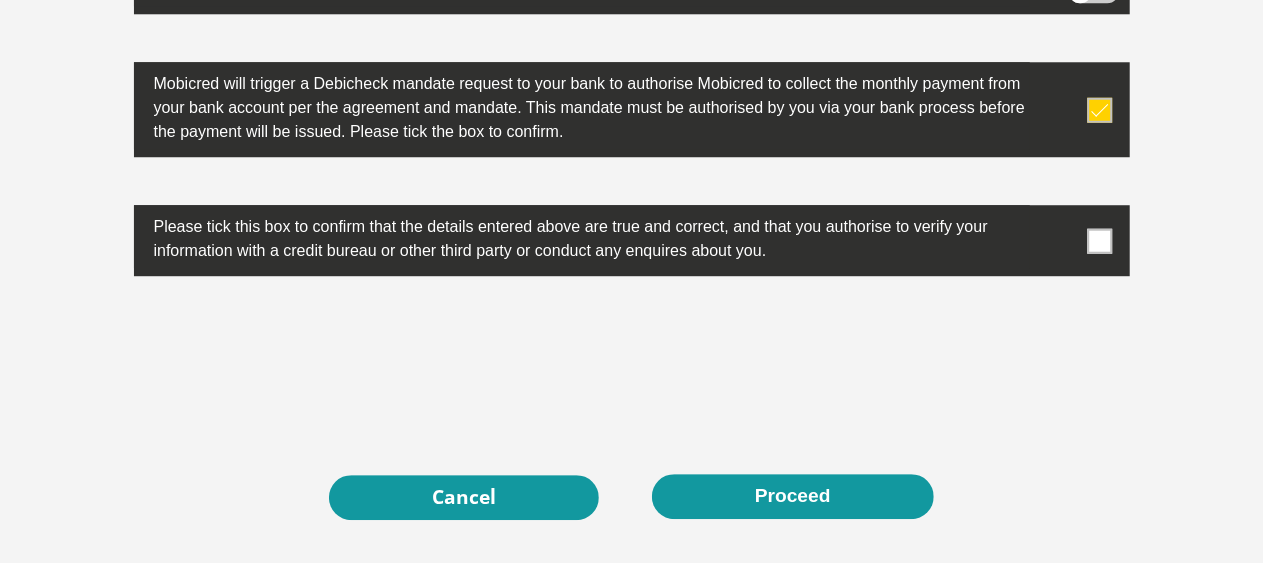 click at bounding box center (1099, 240) 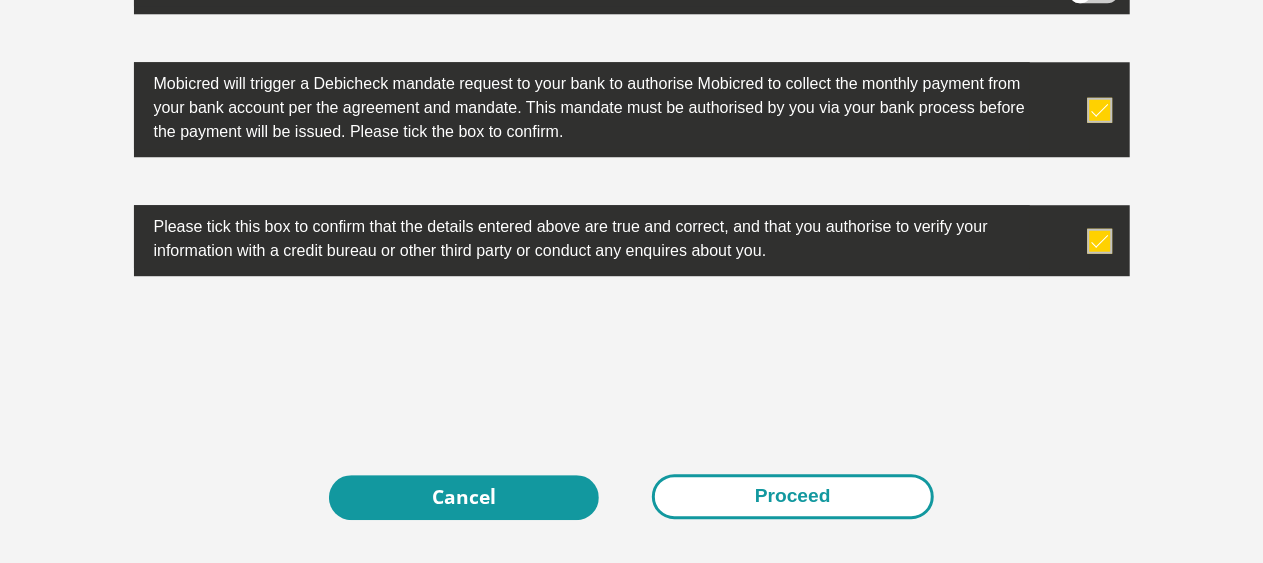 click on "Proceed" at bounding box center (793, 496) 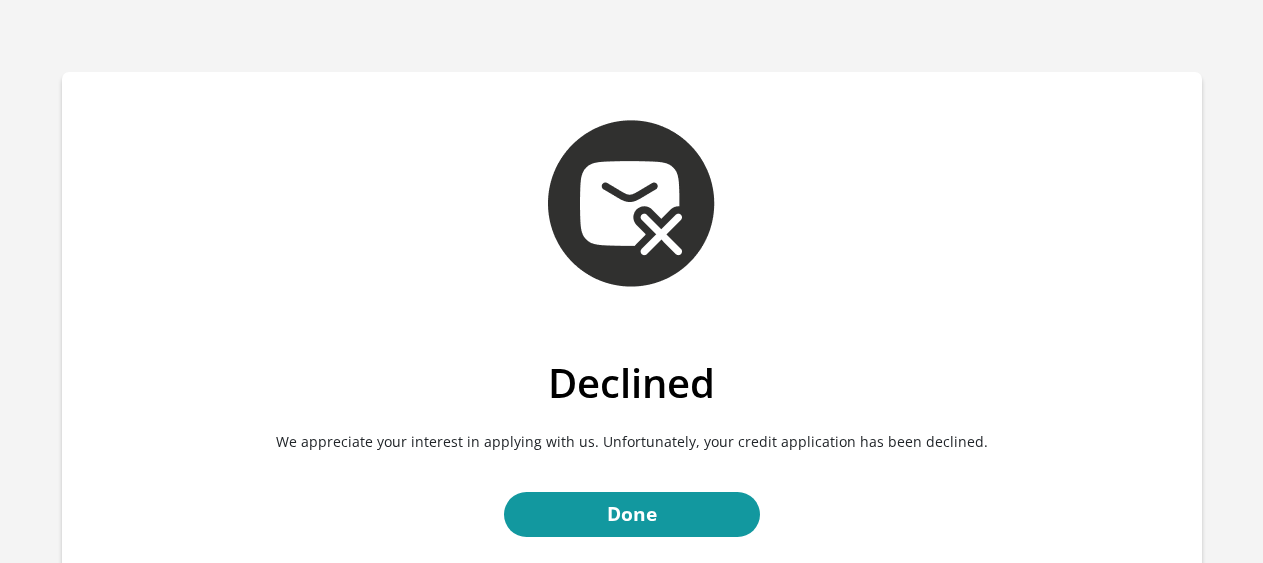 scroll, scrollTop: 0, scrollLeft: 0, axis: both 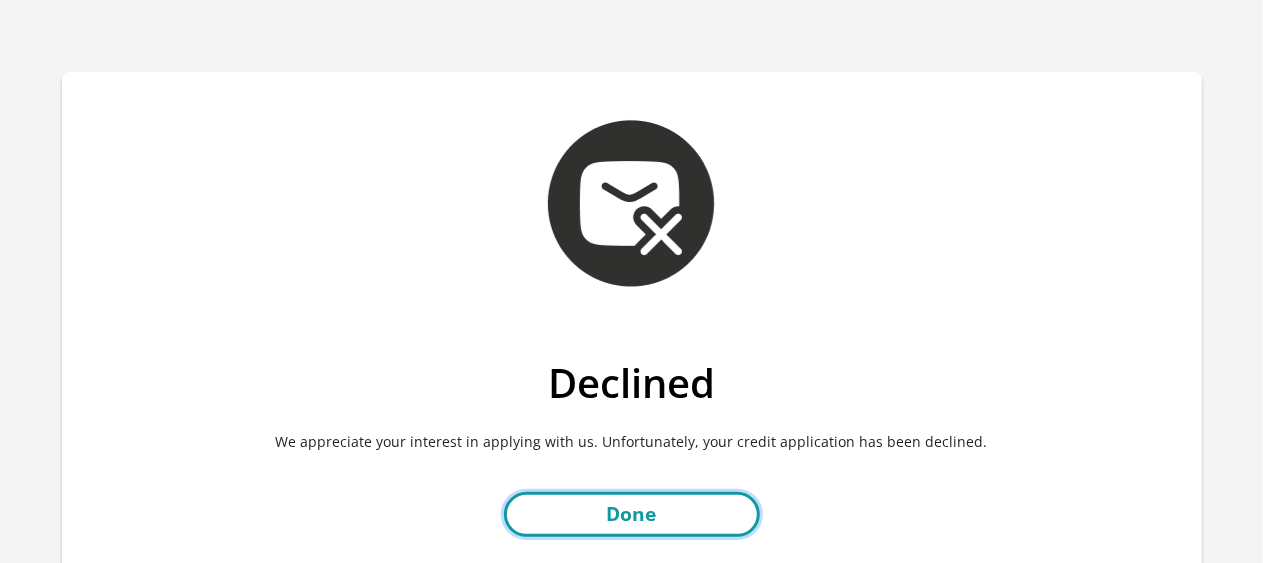 click on "Done" at bounding box center [632, 514] 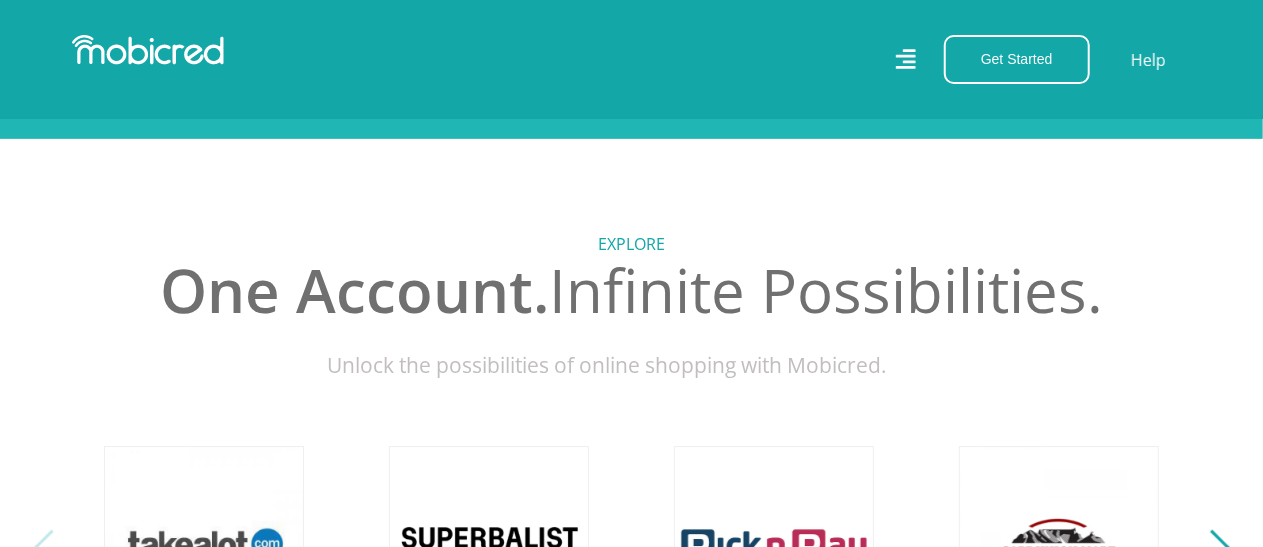 scroll, scrollTop: 0, scrollLeft: 0, axis: both 